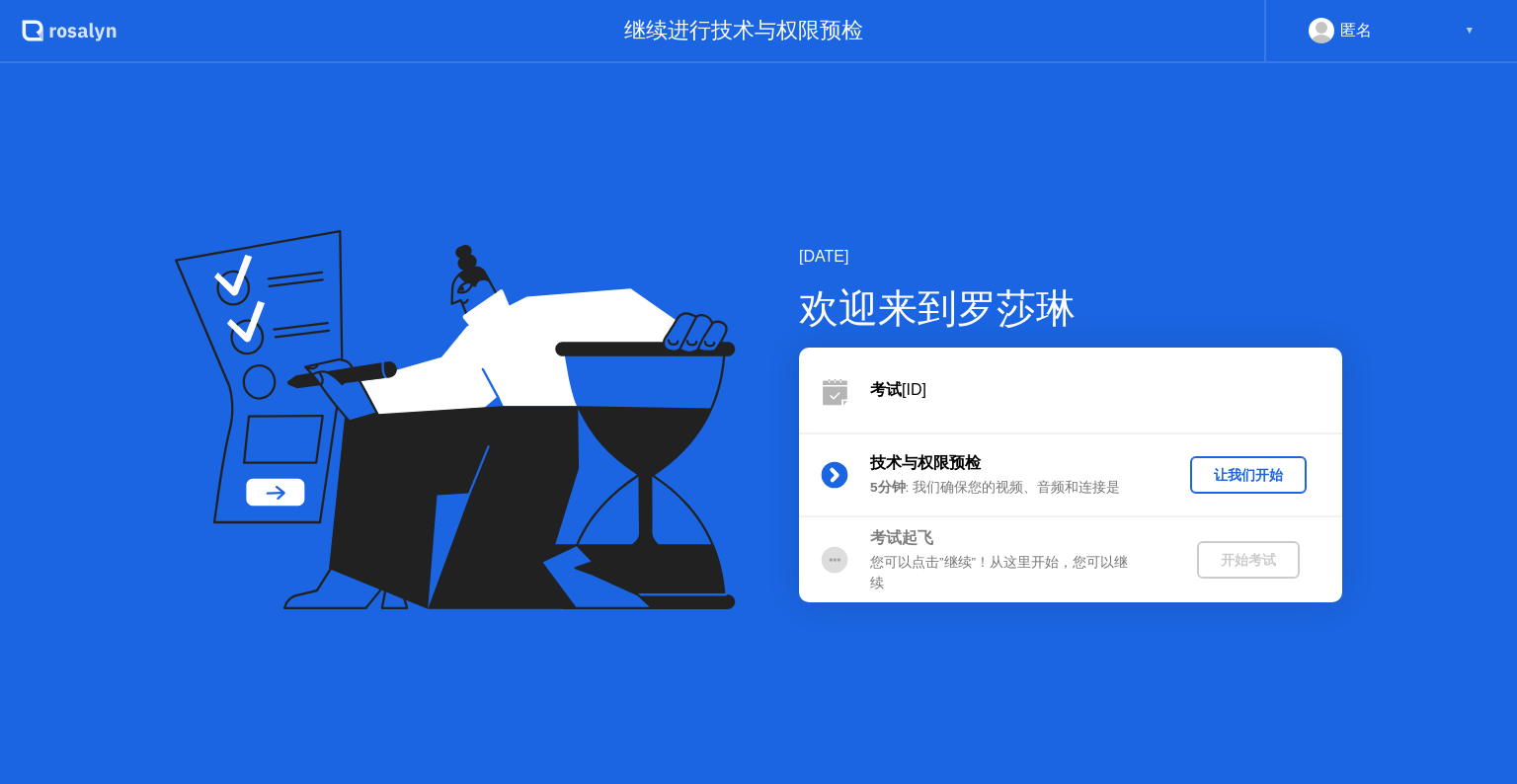scroll, scrollTop: 0, scrollLeft: 0, axis: both 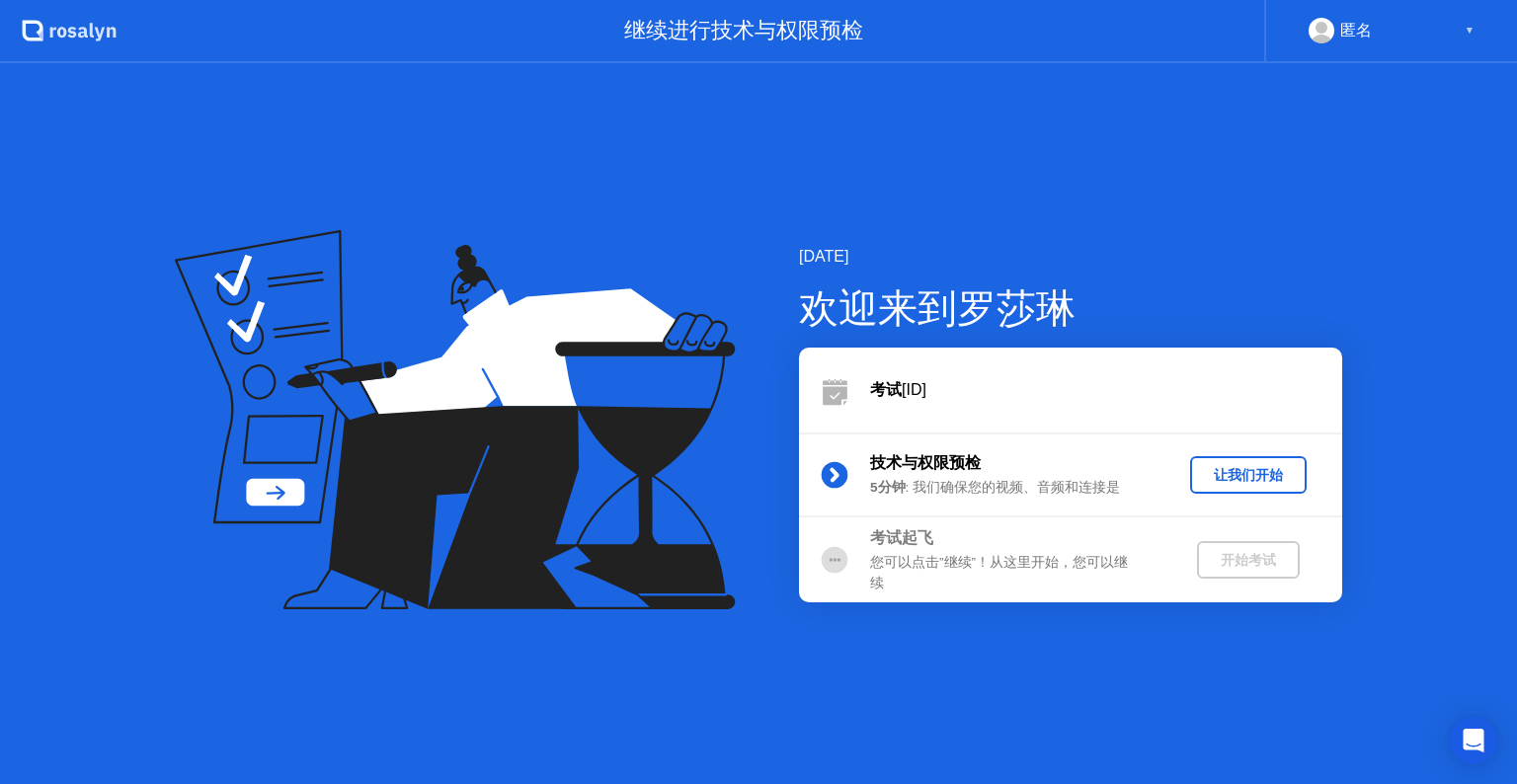 drag, startPoint x: 855, startPoint y: 297, endPoint x: 1192, endPoint y: 132, distance: 375.22527 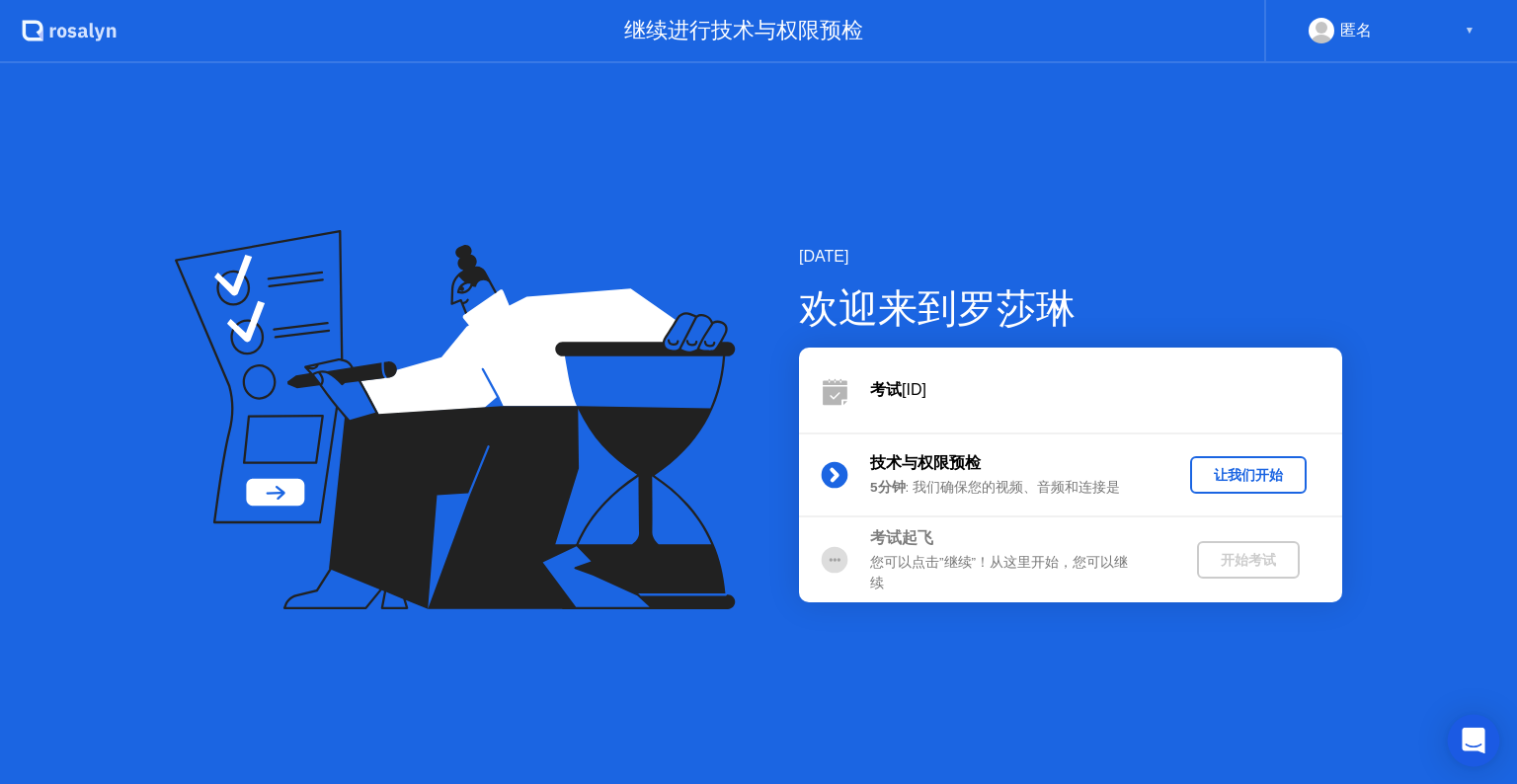 click 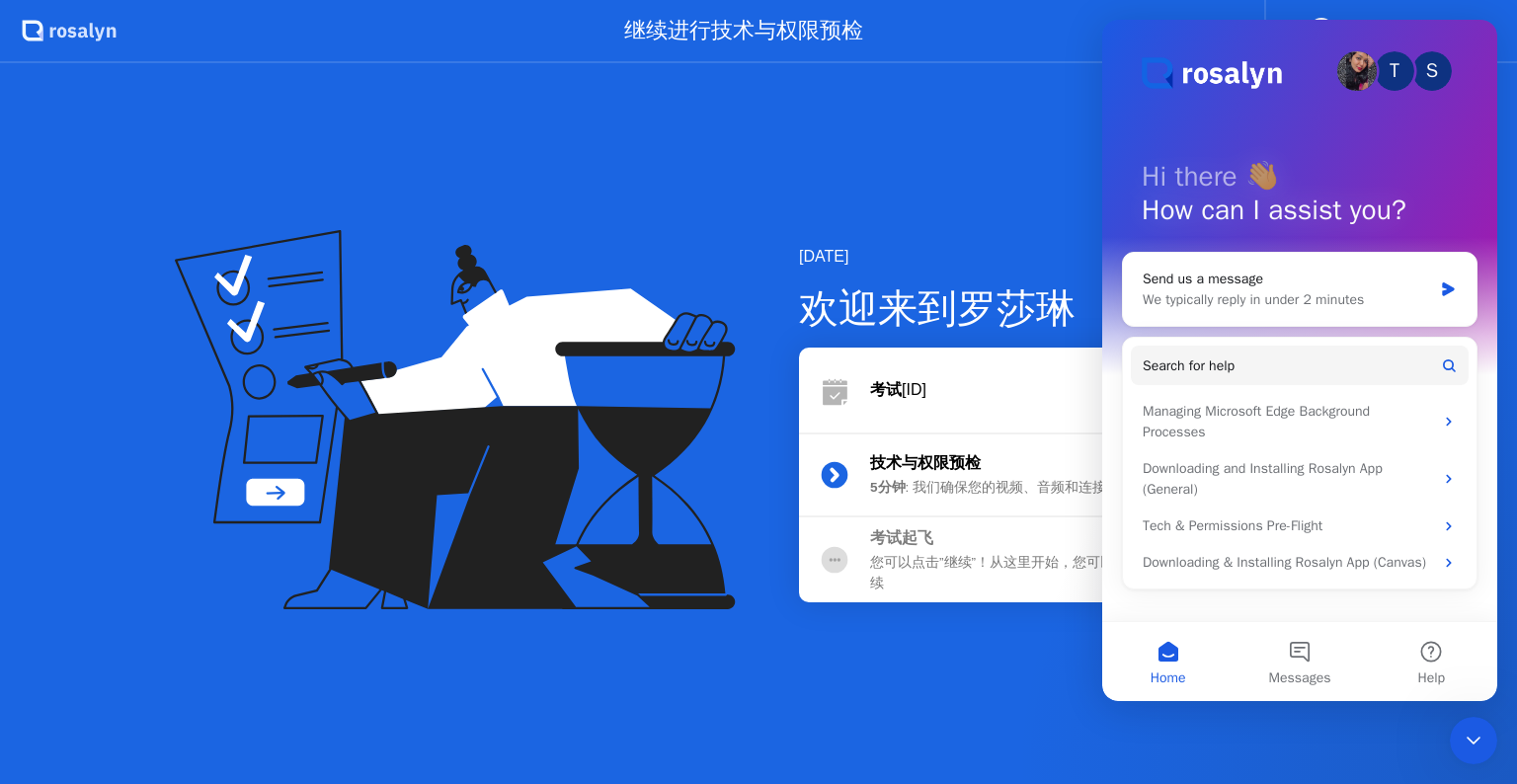 scroll, scrollTop: 0, scrollLeft: 0, axis: both 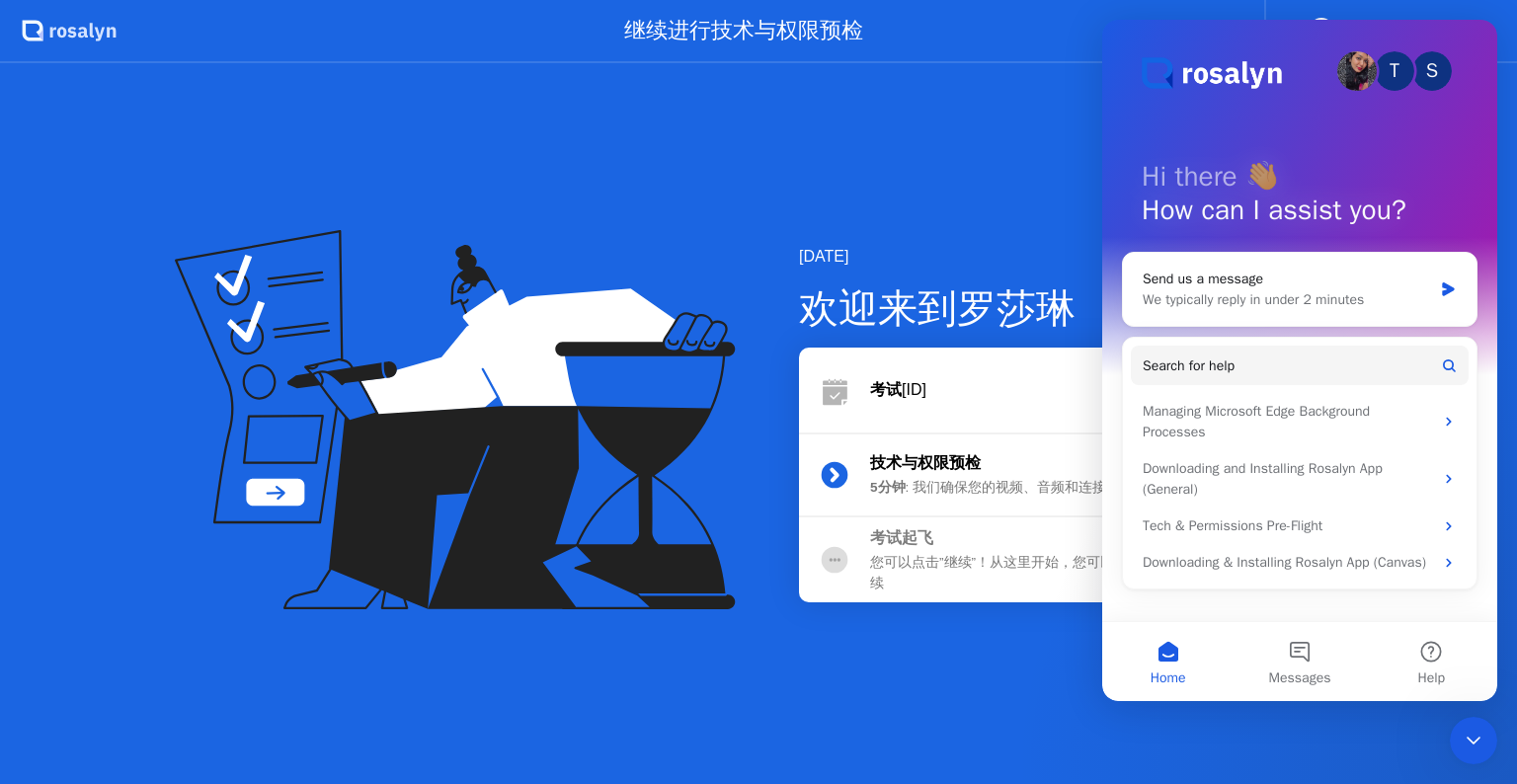 click on "[DATE] 欢迎来到[LAST] 考试  [ID] 技术与权限预检 5分钟 : 我们确保您的视频、音频和连接是 让我们开始 考试起飞 您可以点击”继续”！从这里开始，您可以继续 开始考试" 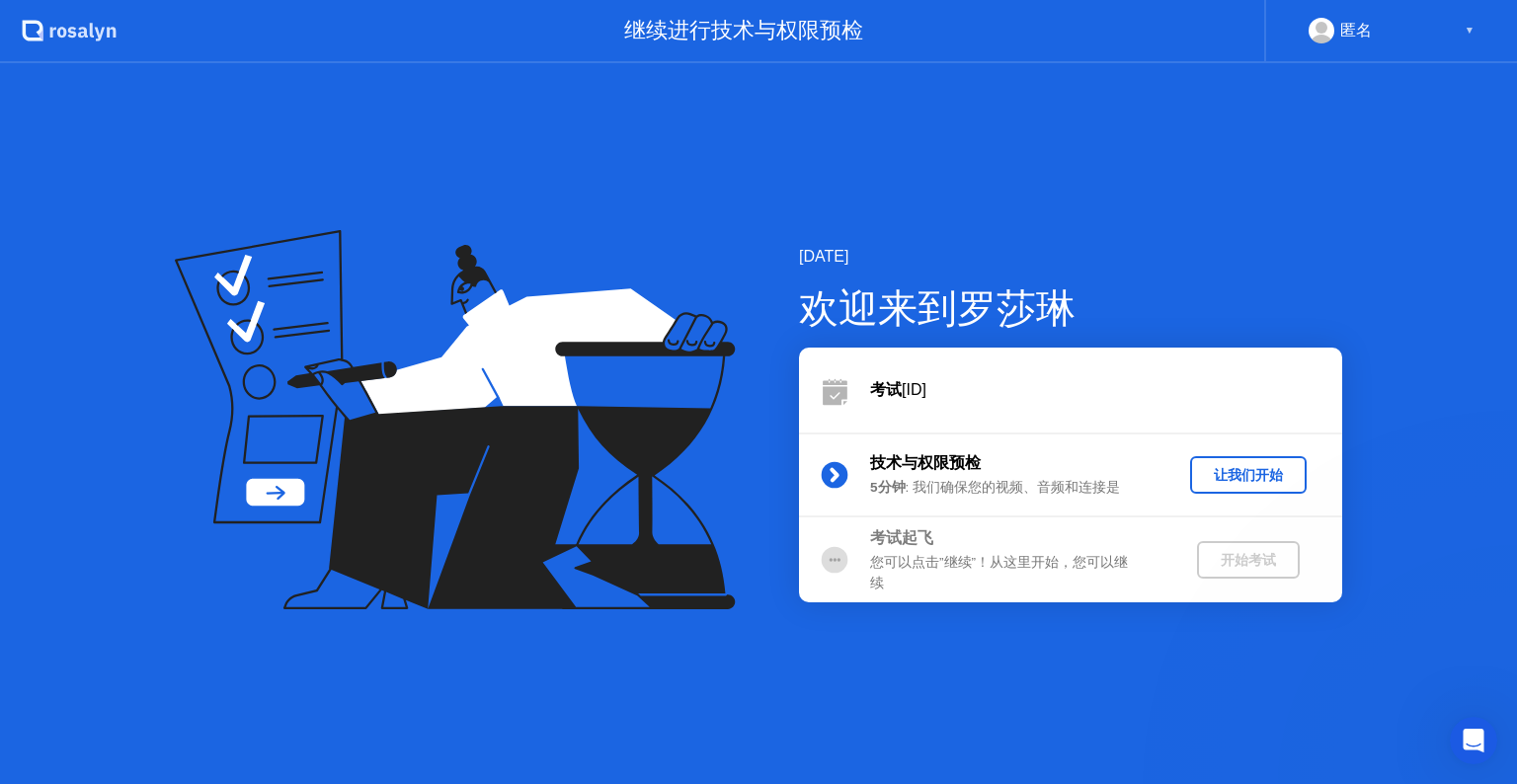 scroll, scrollTop: 0, scrollLeft: 0, axis: both 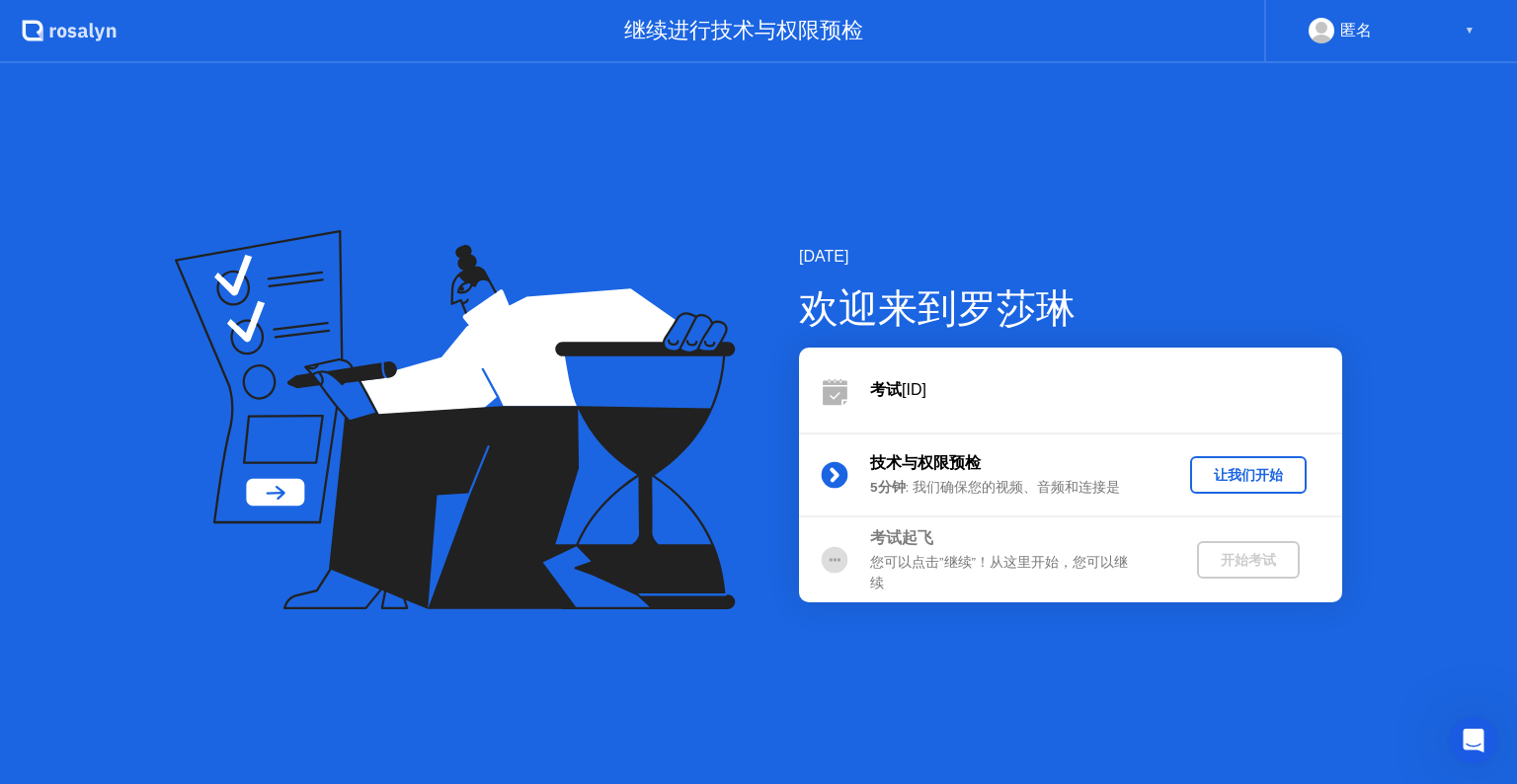 click on "▼" 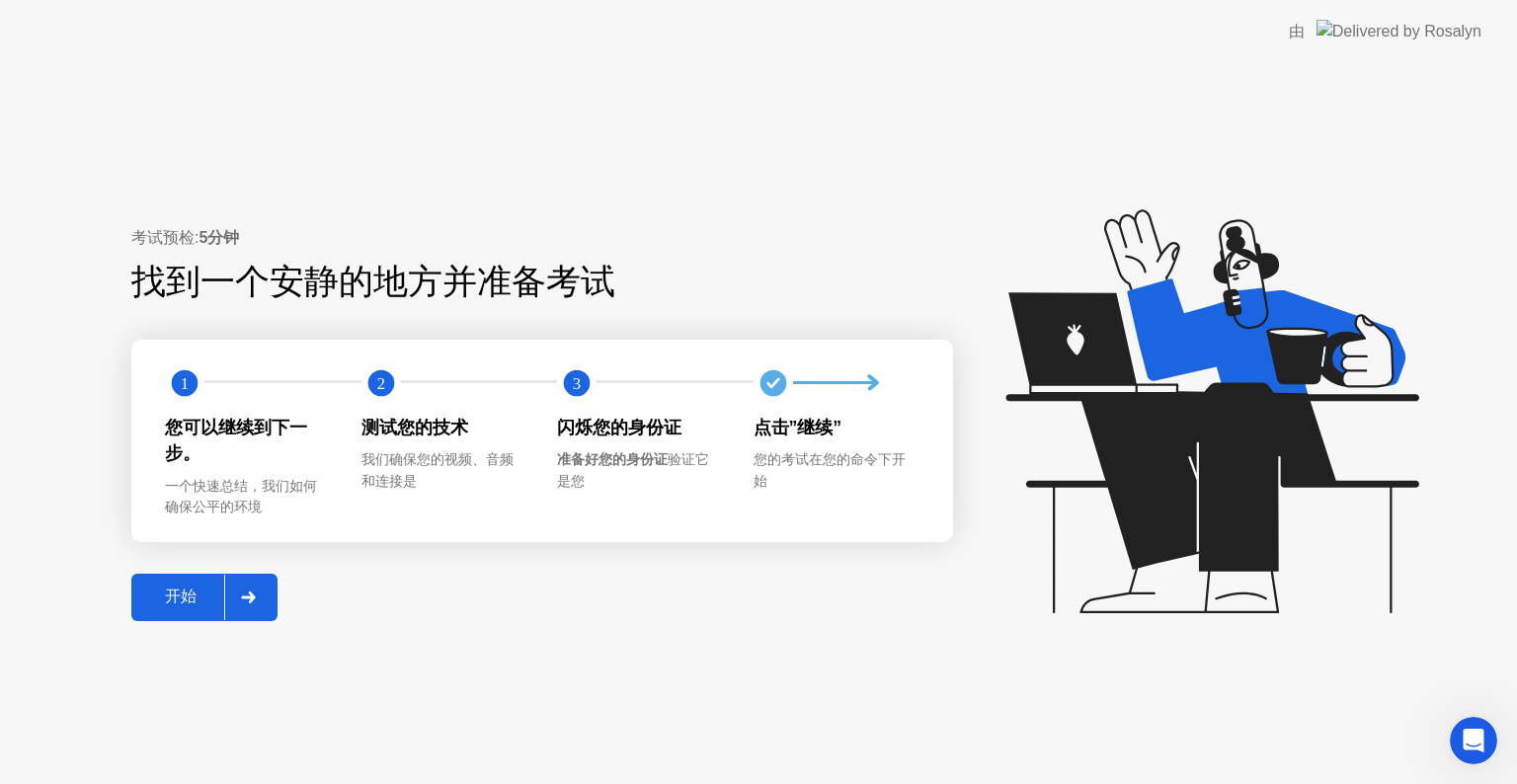 click on "开始" 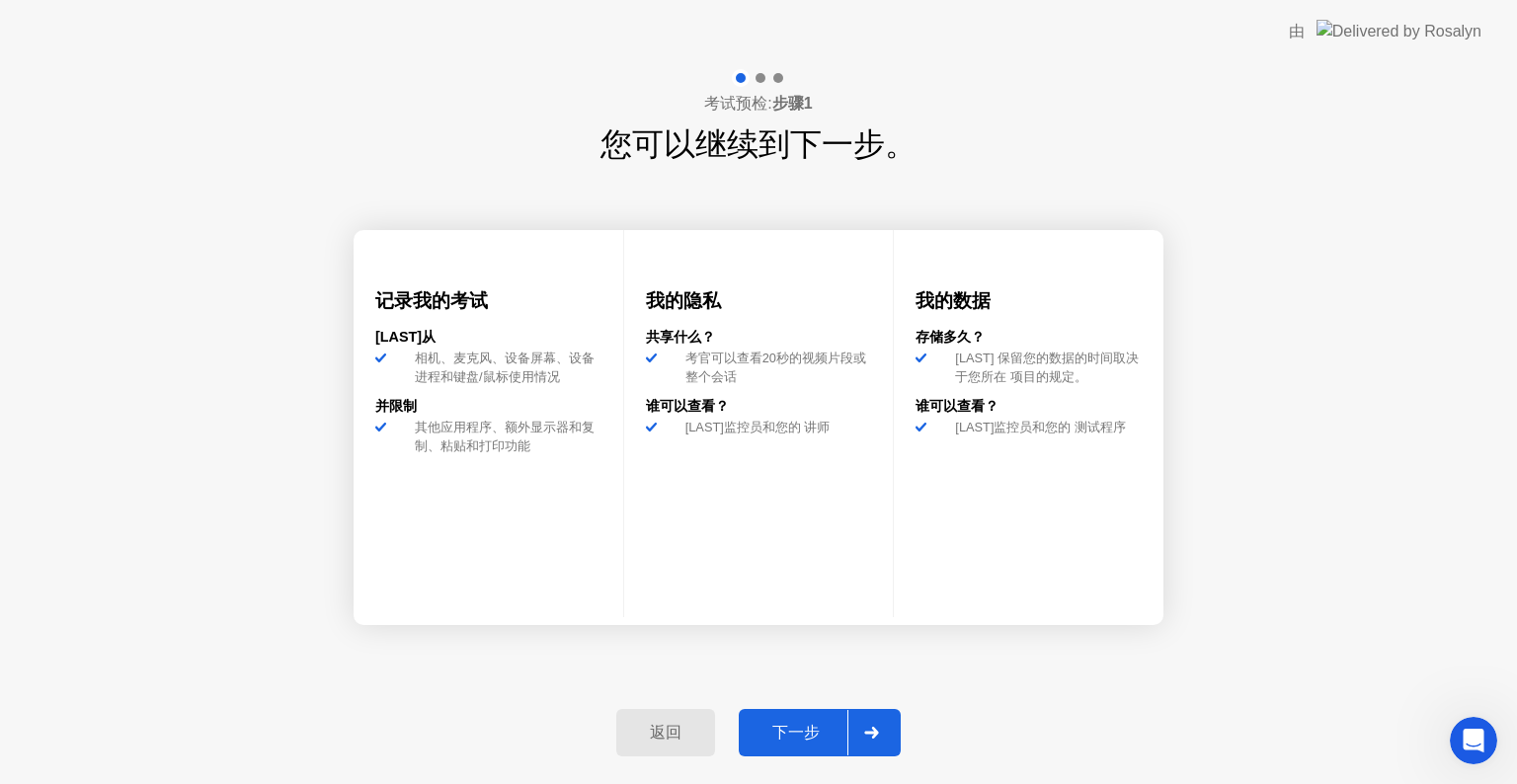click on "下一步" 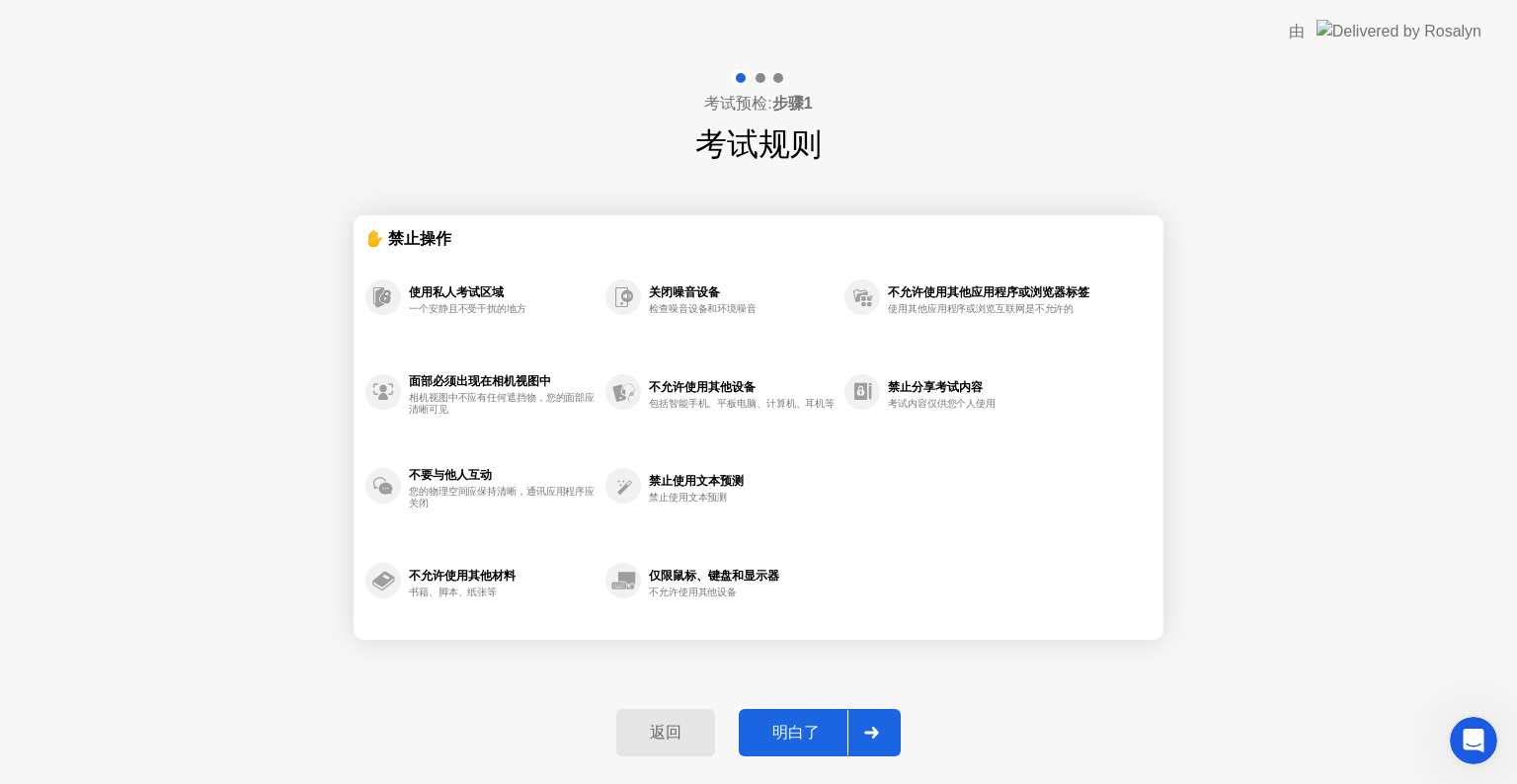 click on "明白了" 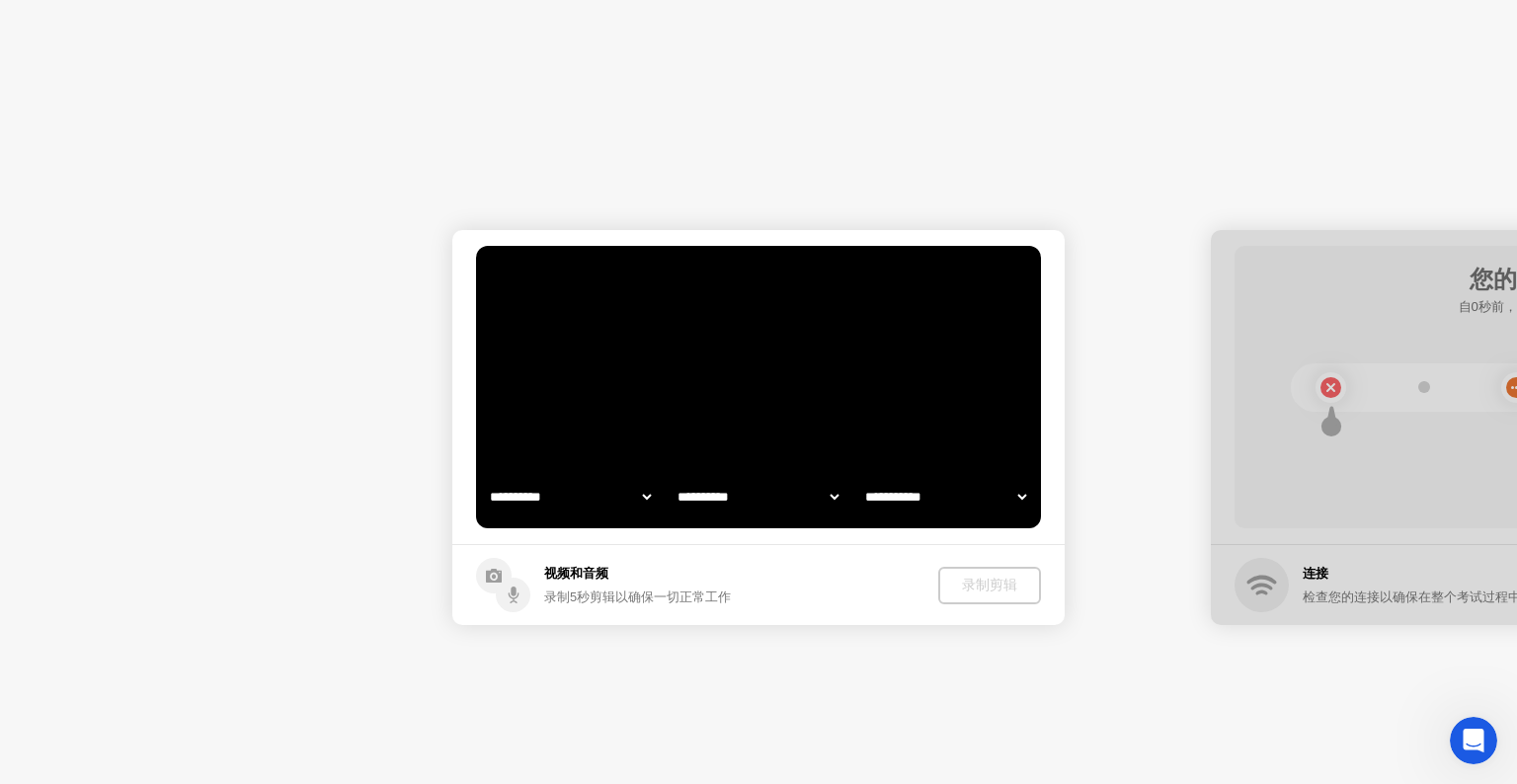 select on "**********" 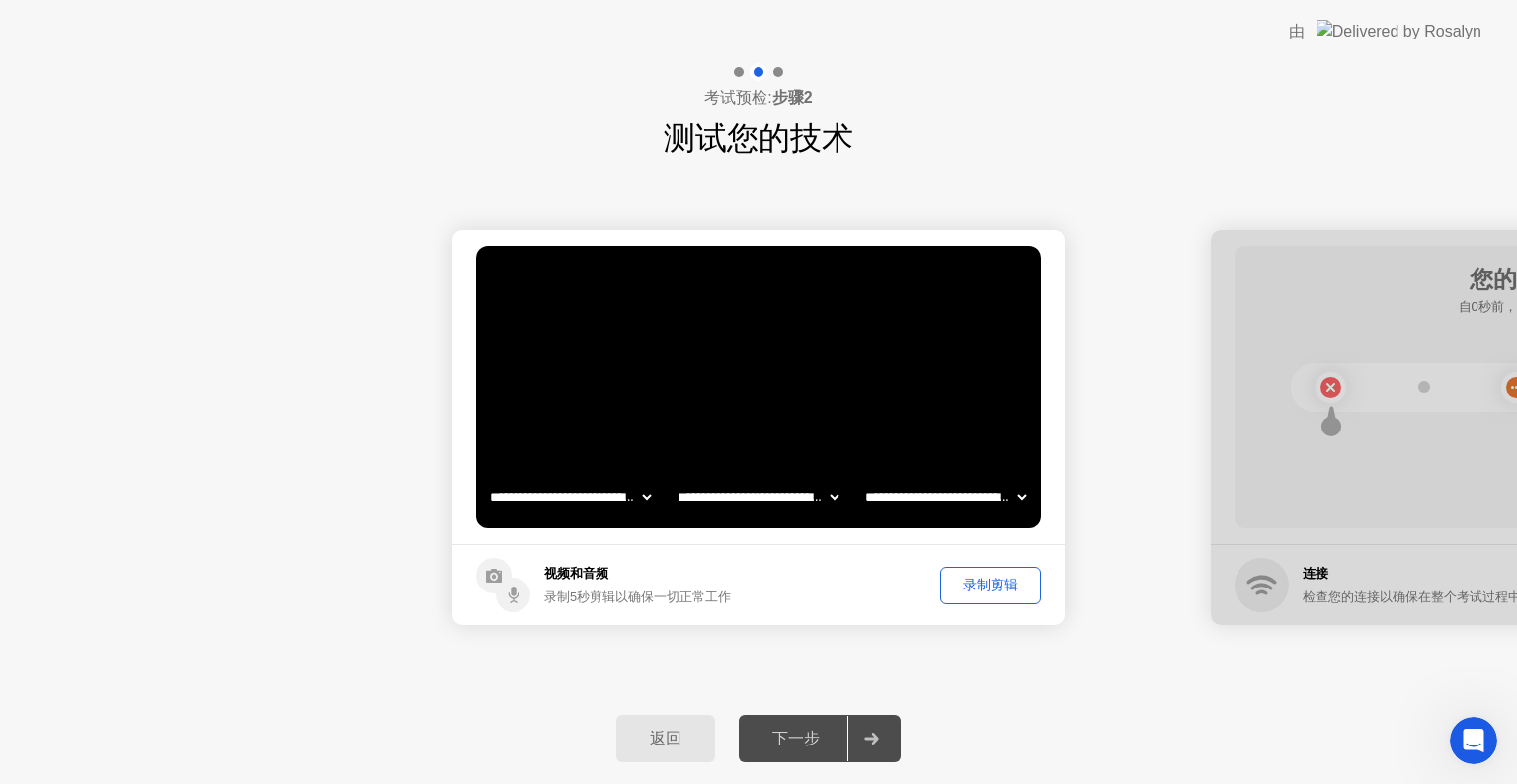 click on "录制剪辑" 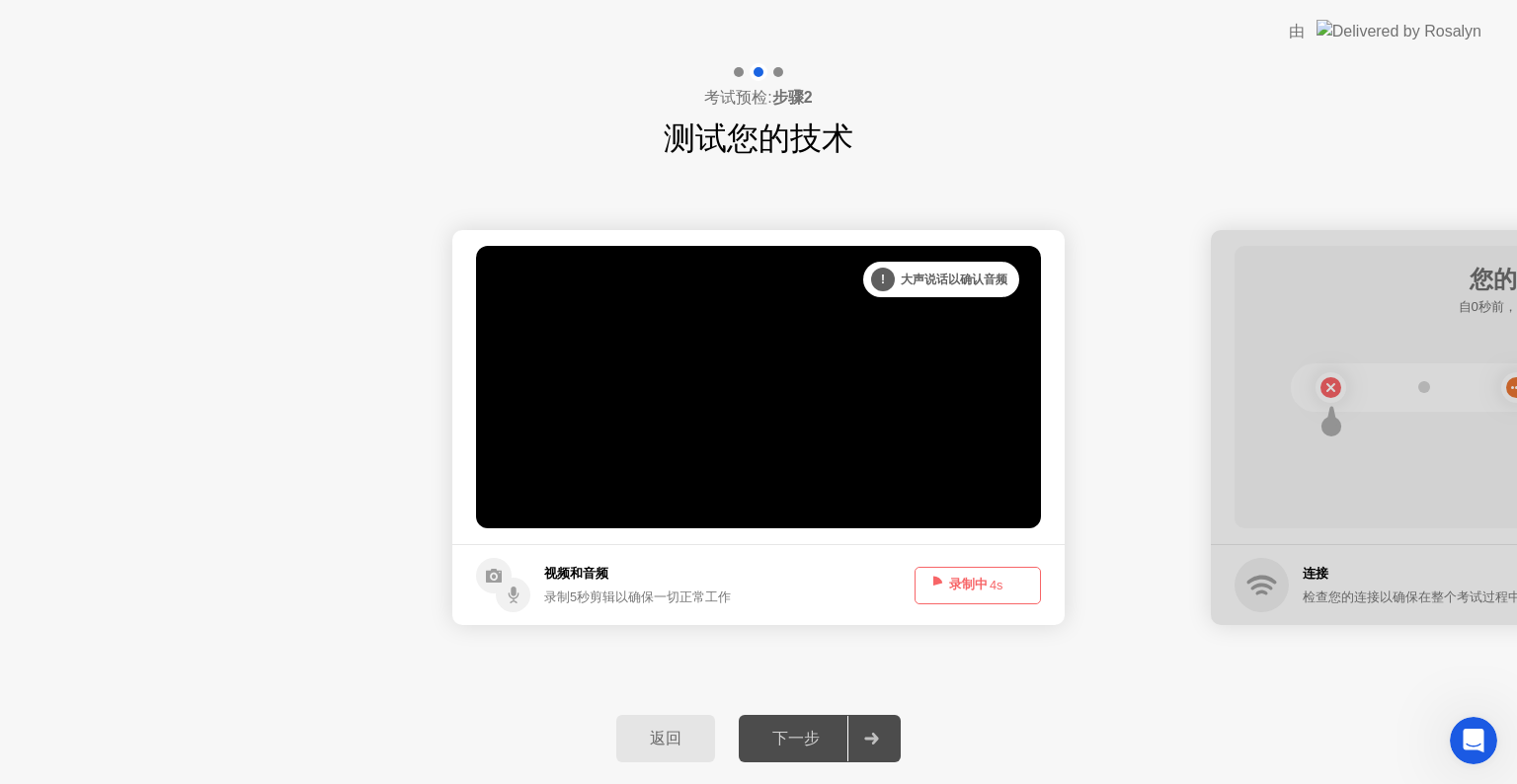 click on ". . ." 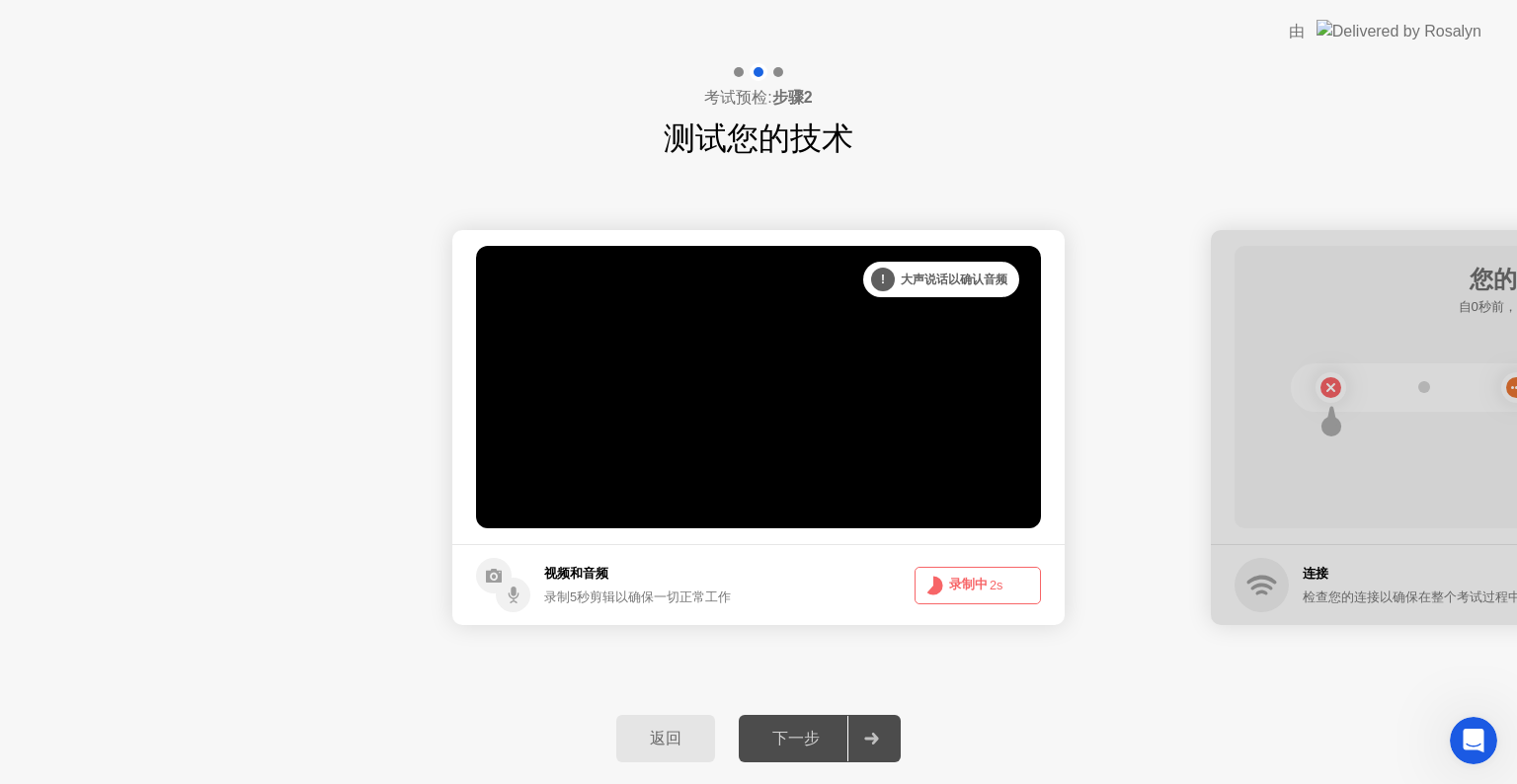click on "返回" 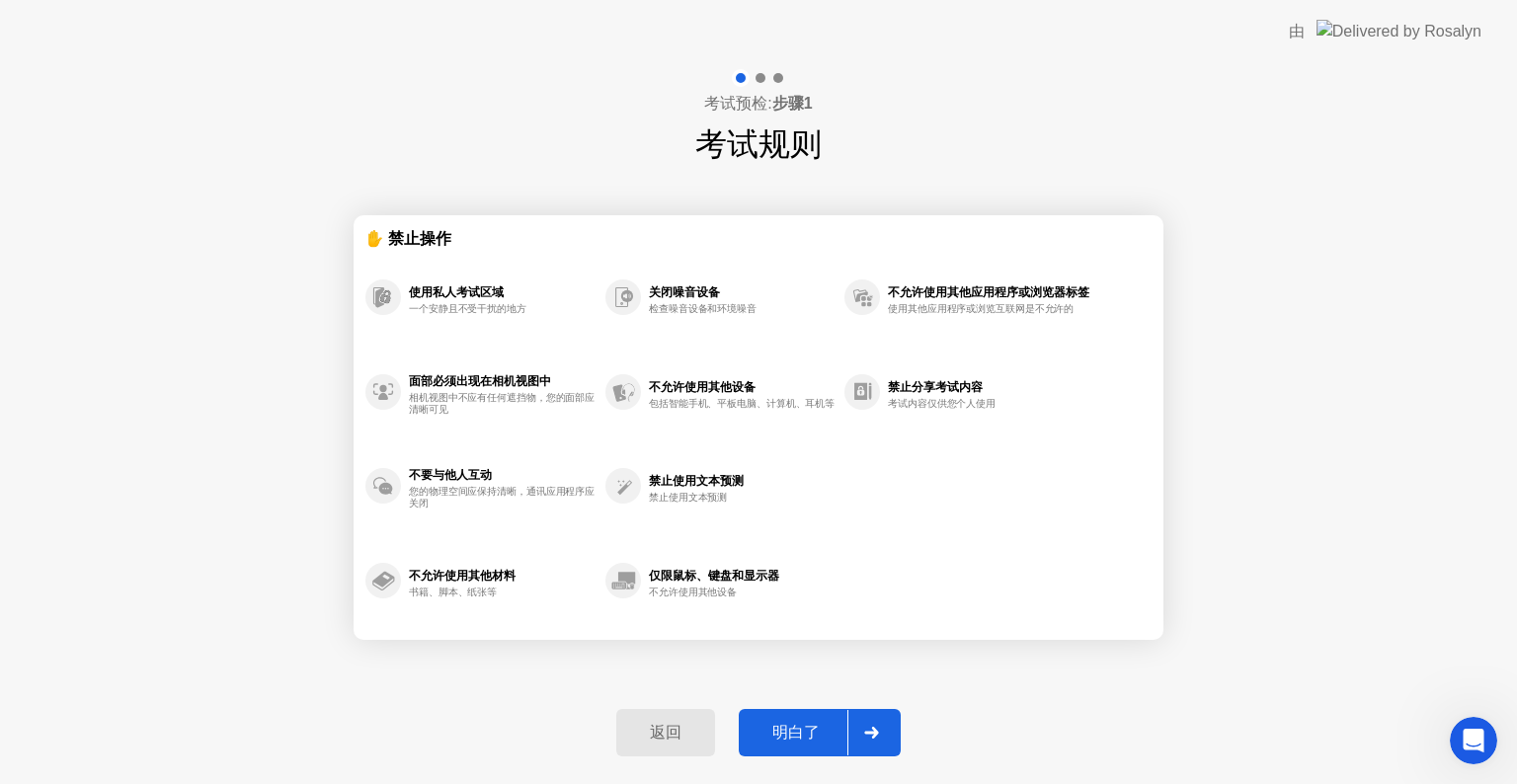 click on "由" 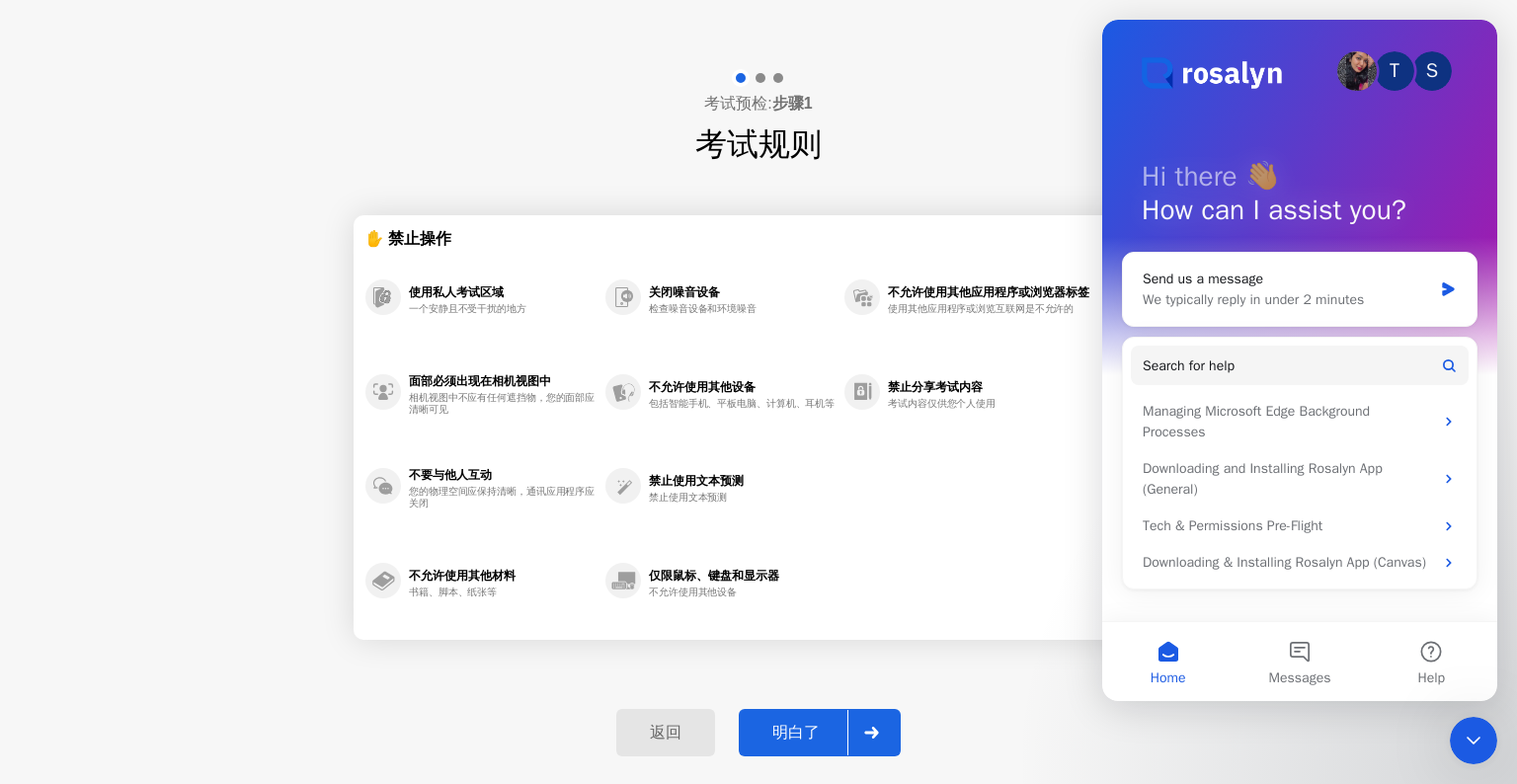 click 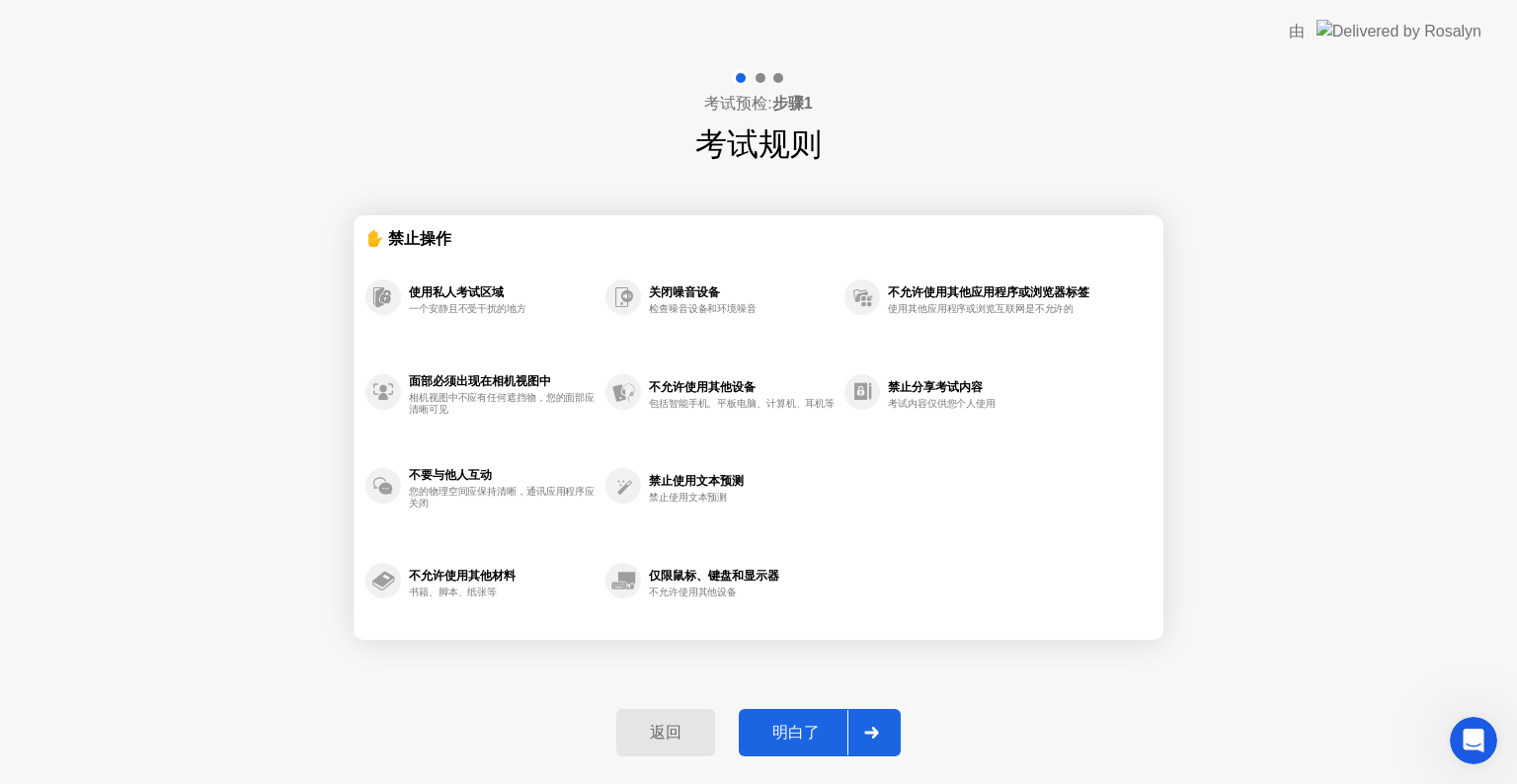click on "考试预检:  步骤1 考试规则 ✋ 禁止操作 使用私人考试区域 一个安静且不受干扰的地方 面部必须出现在相机视图中 相机视图中不应有任何遮挡物，您的面部应清晰可见 不要与他人互动 您的物理空间应保持清晰，通讯应用程序应关闭 不允许使用其他材料 书籍、脚本、纸张等 关闭噪音设备 检查噪音设备和环境噪音 不允许使用其他设备 包括智能手机、平板电脑、计算机、耳机等 禁止使用文本预测 禁止使用文本预测 仅限鼠标、键盘和显示器 不允许使用其他设备 不允许使用其他应用程序或浏览器标签 使用其他应用程序或浏览互联网是不允许的 禁止分享考试内容 考试内容仅供您个人使用 返回 明白了" 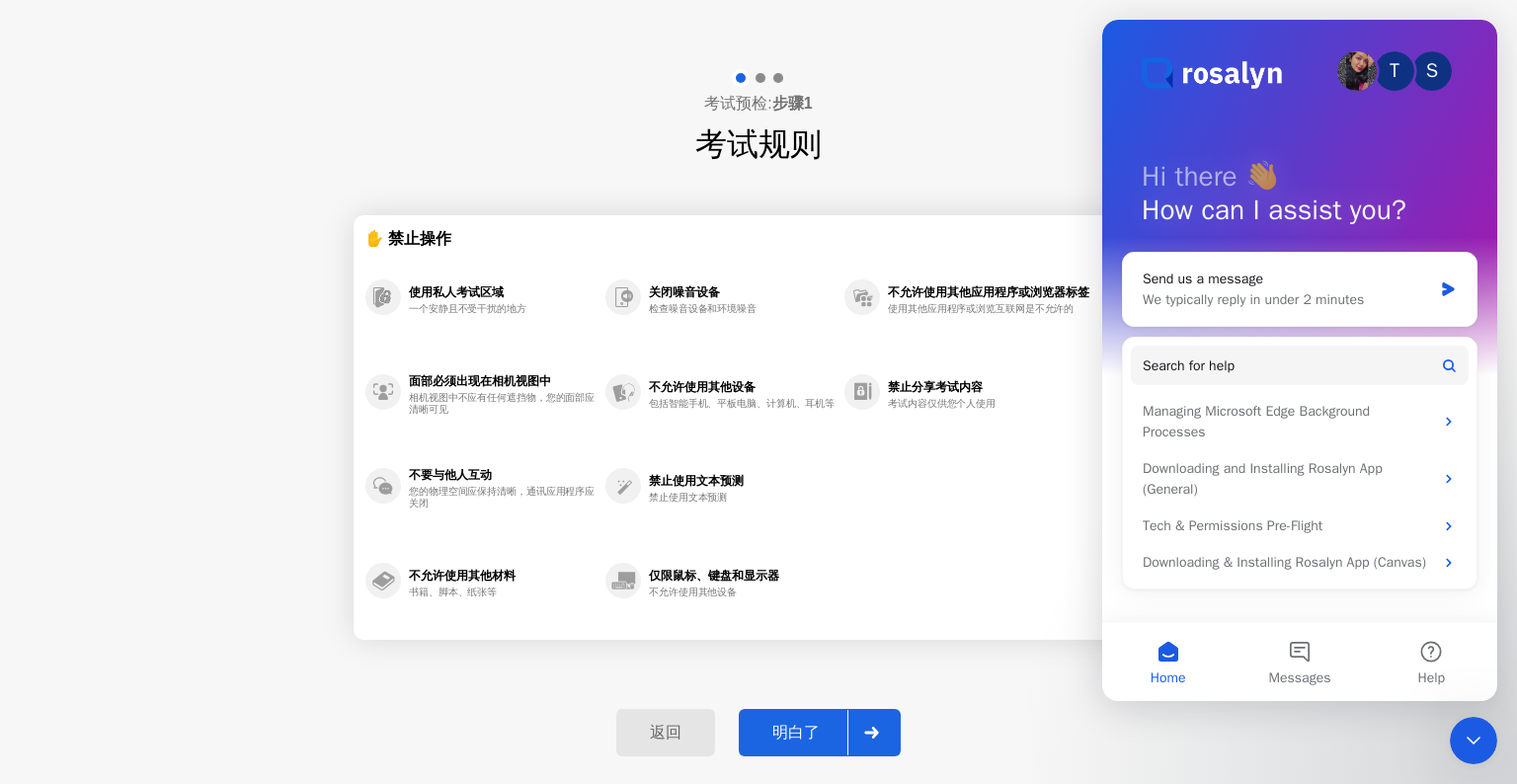 click on "考试预检:  步骤1 考试规则 ✋ 禁止操作 使用私人考试区域 一个安静且不受干扰的地方 面部必须出现在相机视图中 相机视图中不应有任何遮挡物，您的面部应清晰可见 不要与他人互动 您的物理空间应保持清晰，通讯应用程序应关闭 不允许使用其他材料 书籍、脚本、纸张等 关闭噪音设备 检查噪音设备和环境噪音 不允许使用其他设备 包括智能手机、平板电脑、计算机、耳机等 禁止使用文本预测 禁止使用文本预测 仅限鼠标、键盘和显示器 不允许使用其他设备 不允许使用其他应用程序或浏览器标签 使用其他应用程序或浏览互联网是不允许的 禁止分享考试内容 考试内容仅供您个人使用 返回 明白了" 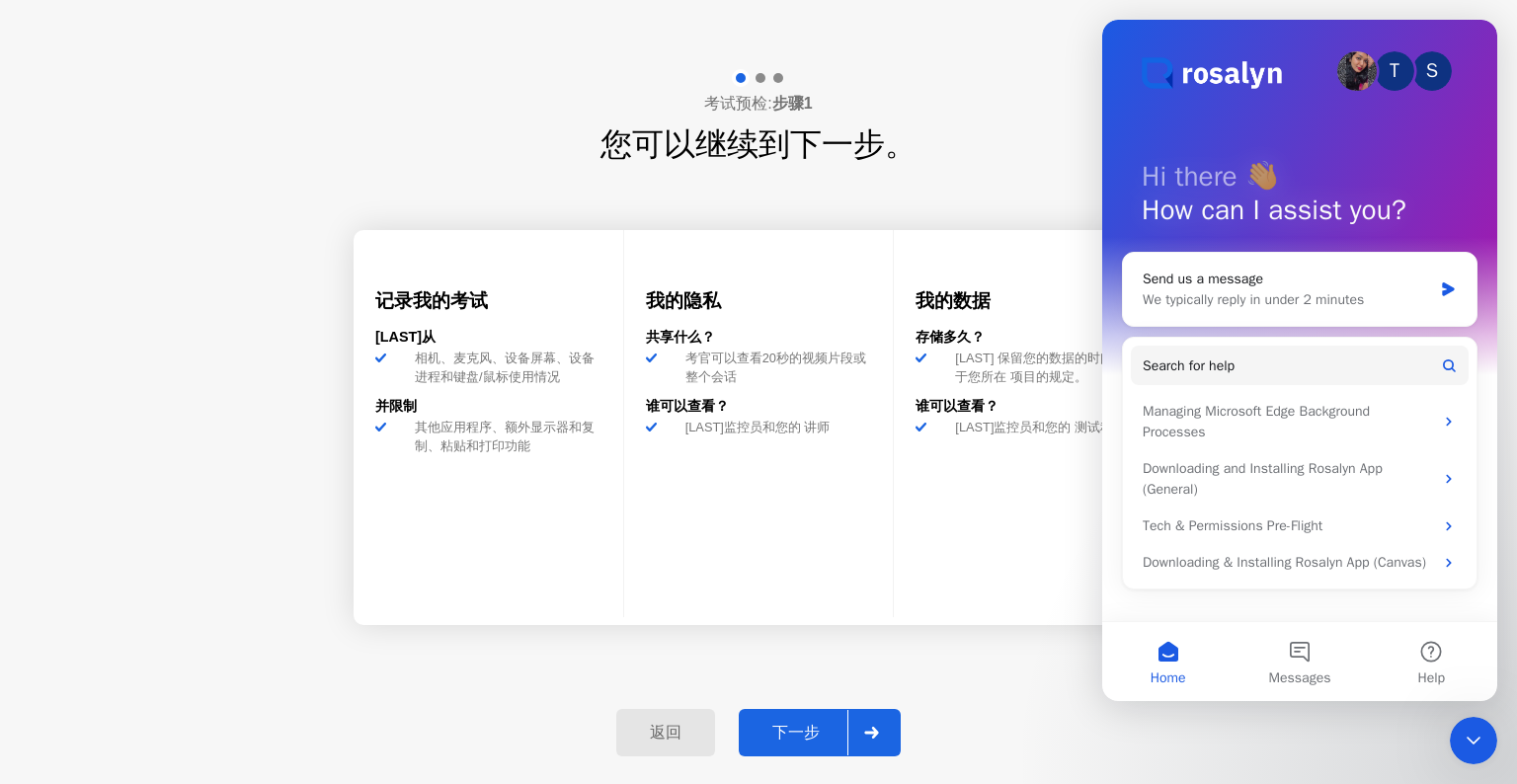 click on "返回" 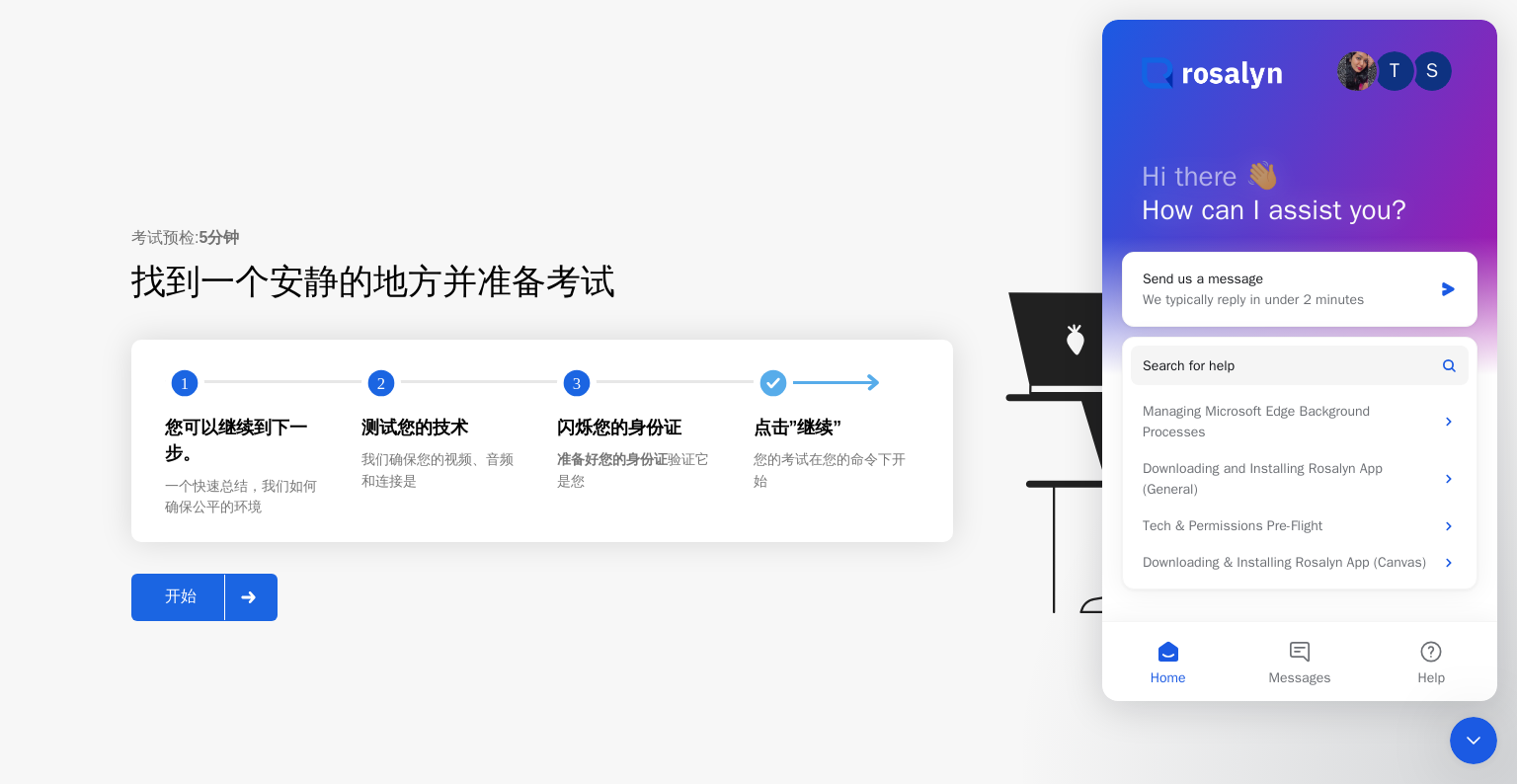 click on "开始" 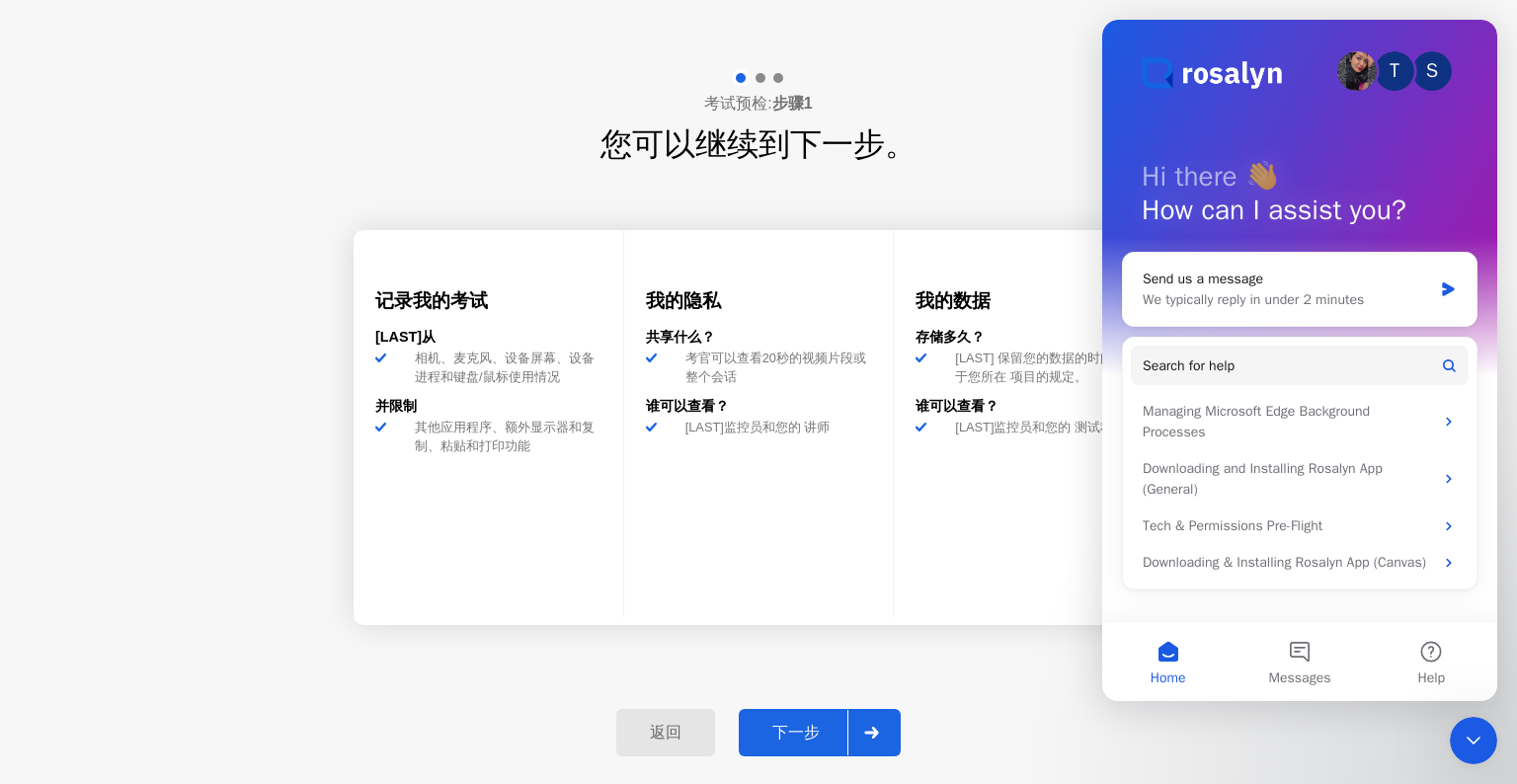 click on "记录我的考试 [LAST]从 相机、麦克风、设备屏幕、设备进程和键盘/鼠标使用情况 并限制 其他应用程序、额外显示器和复制、粘贴和打印功能 我的隐私 共享什么？ 考官可以查看20秒的视频片段或整个会话 谁可以查看？  [LAST]监控员和您的 讲师  我的数据 存储多久？  [LAST] 保留您的数据的时间取决于您所在 项目的规定。  谁可以查看？ [LAST]监控员和您的 测试程序" 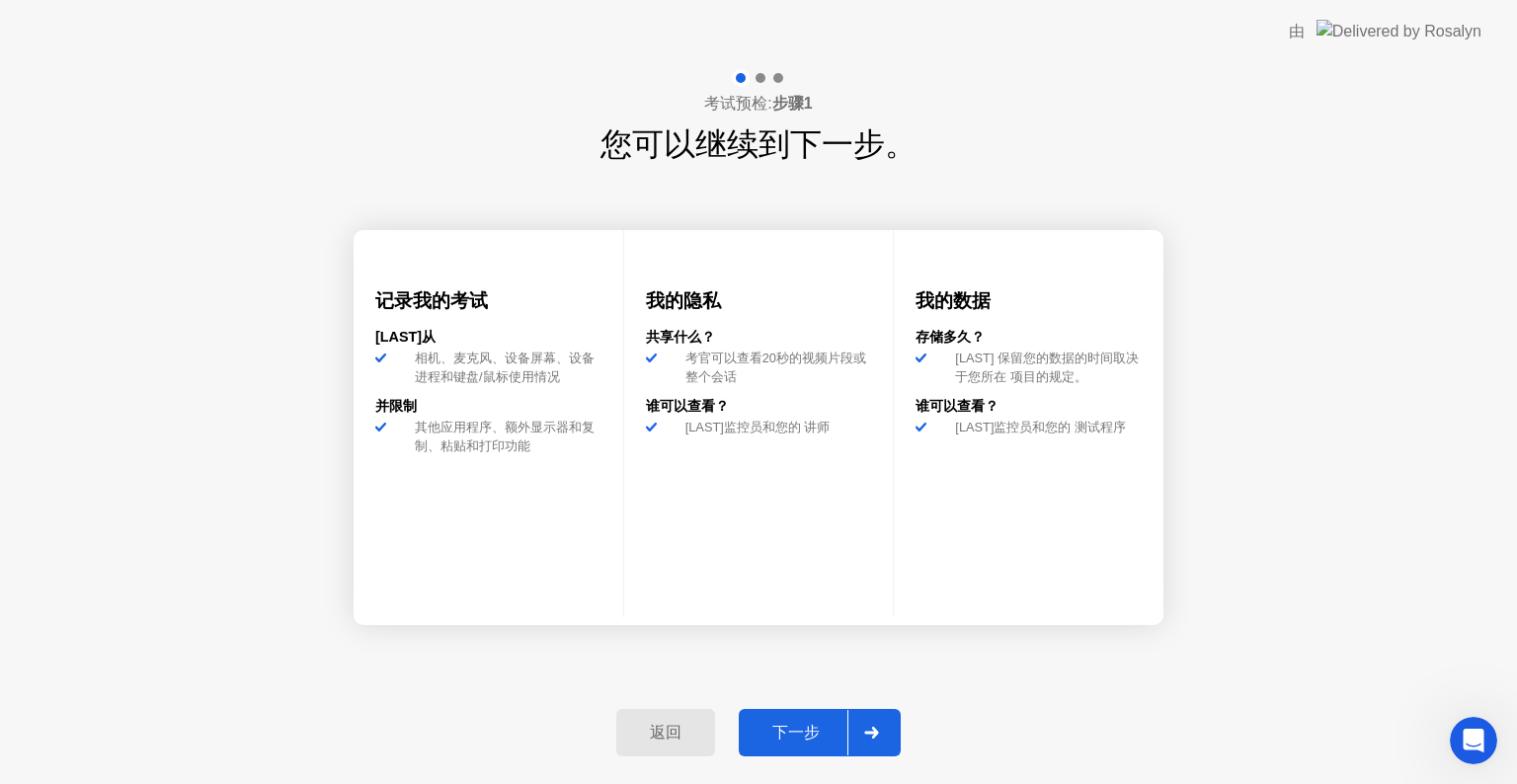 click on "由" 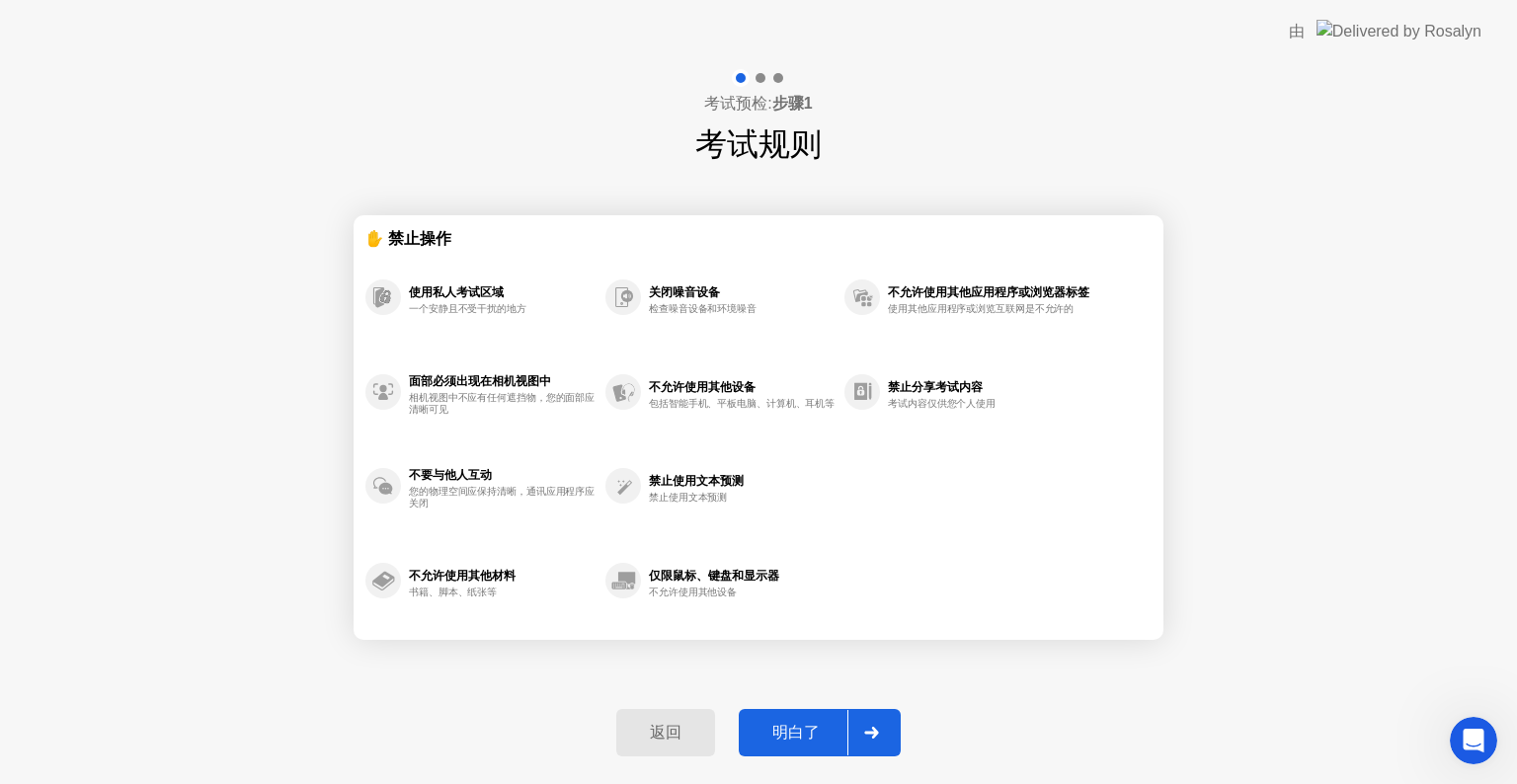 click 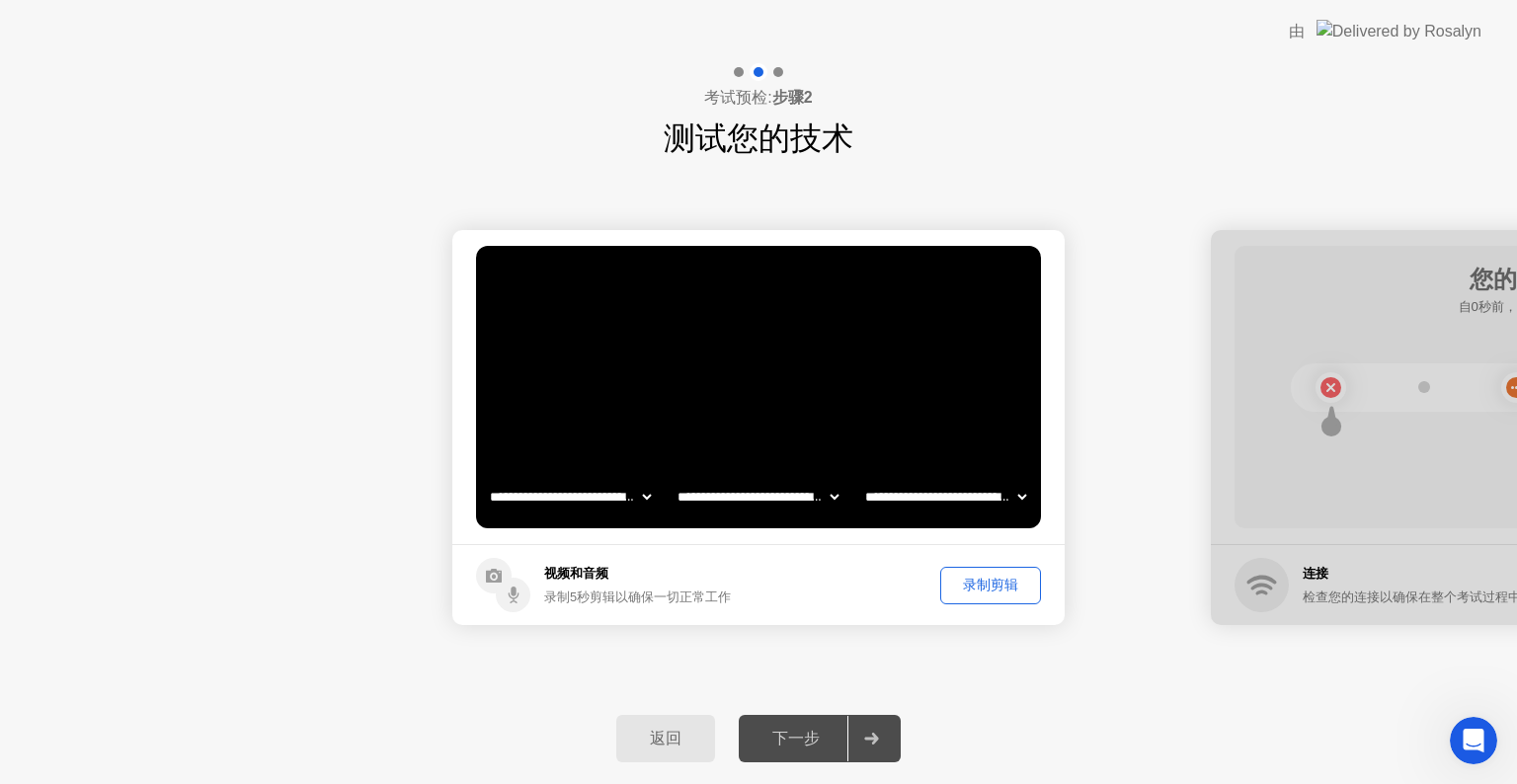 click 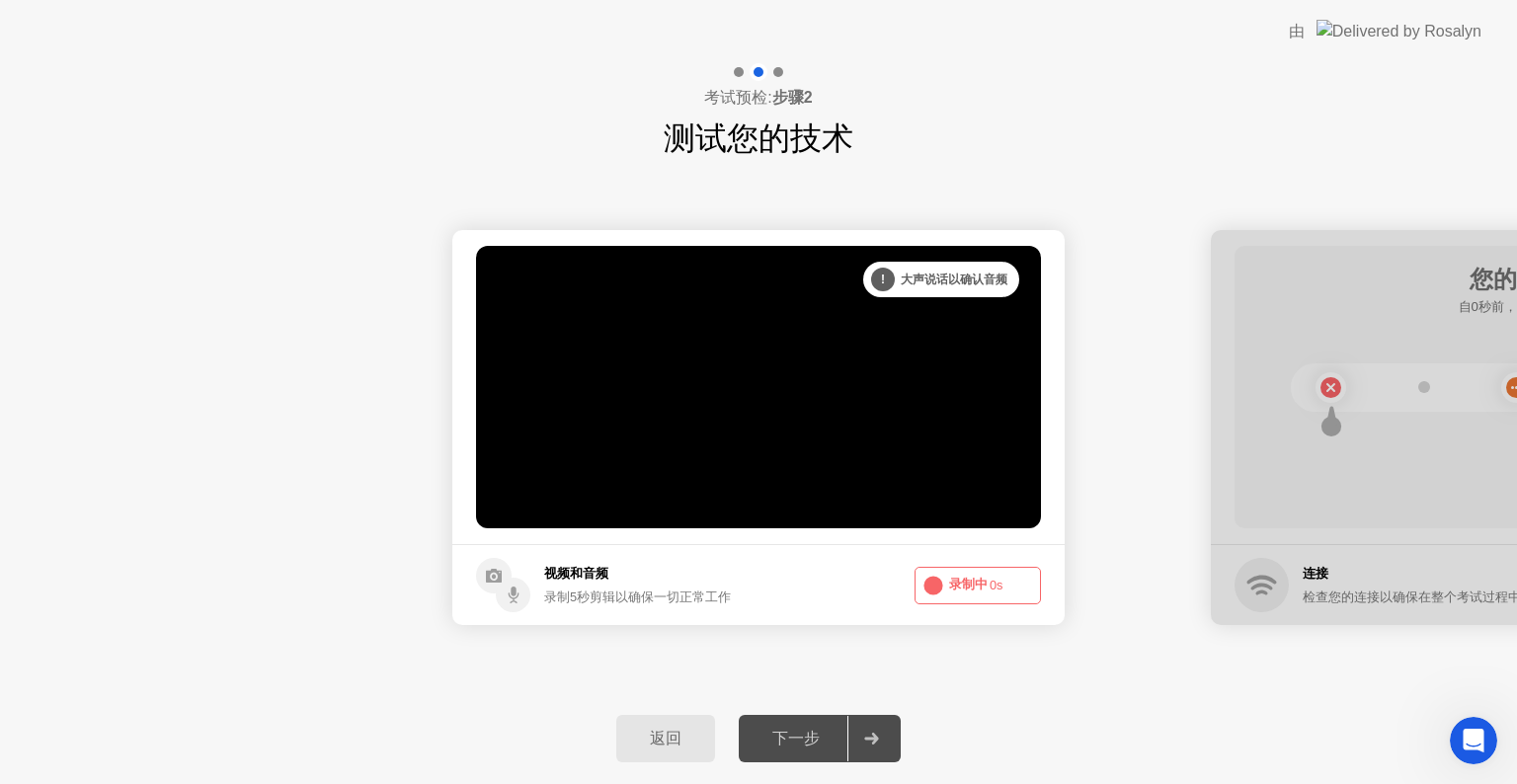 click 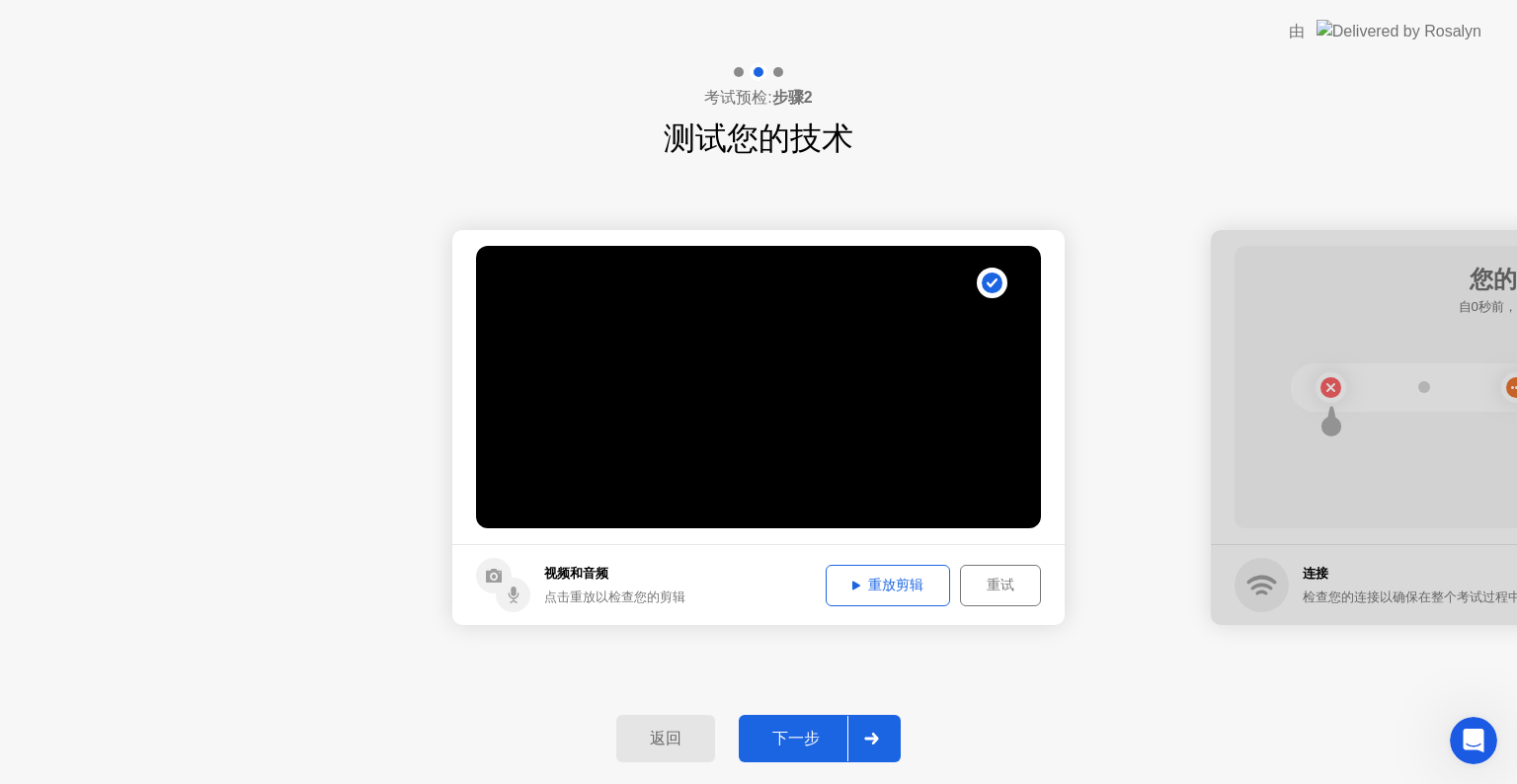 click on "返回" 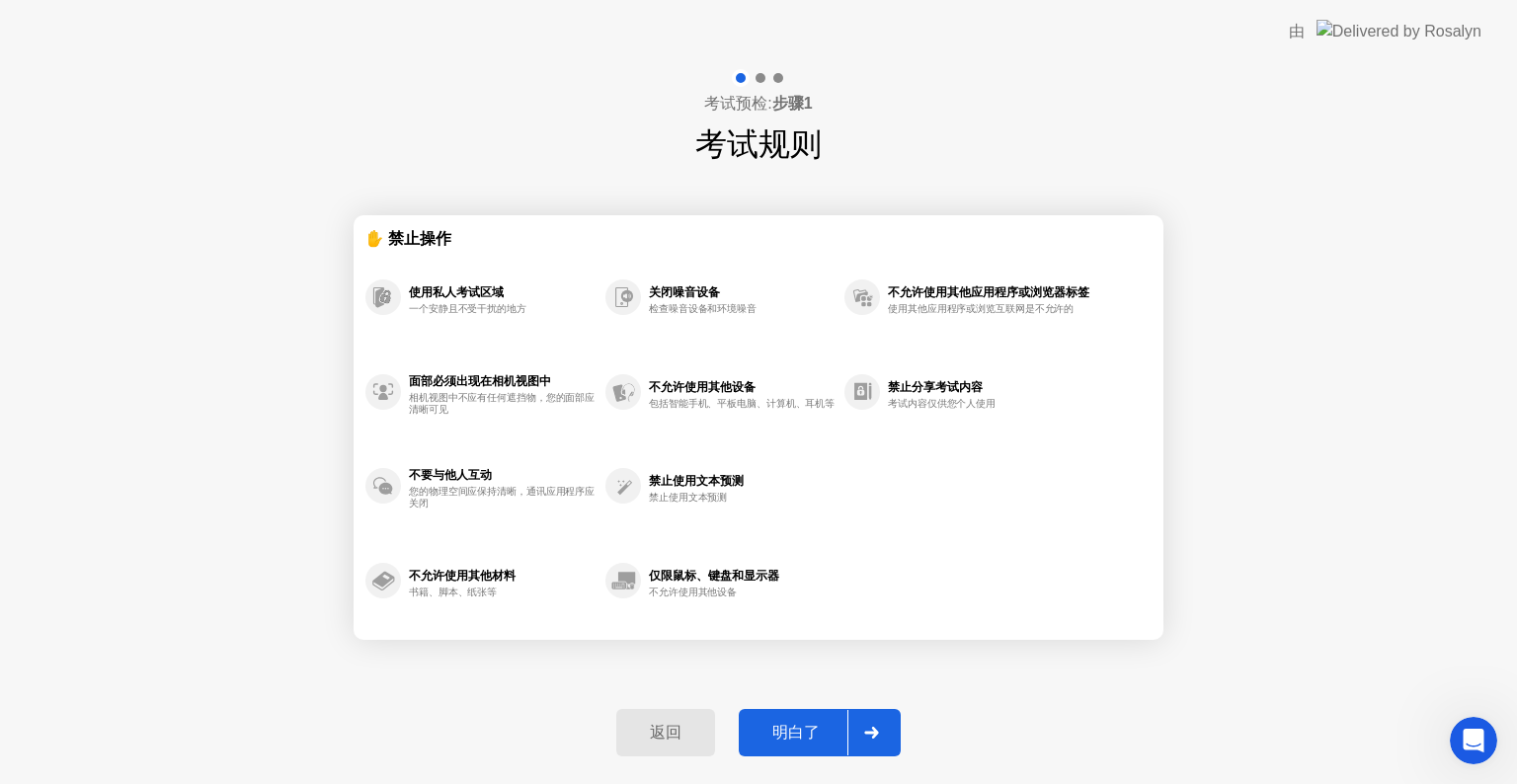 click on "返回" 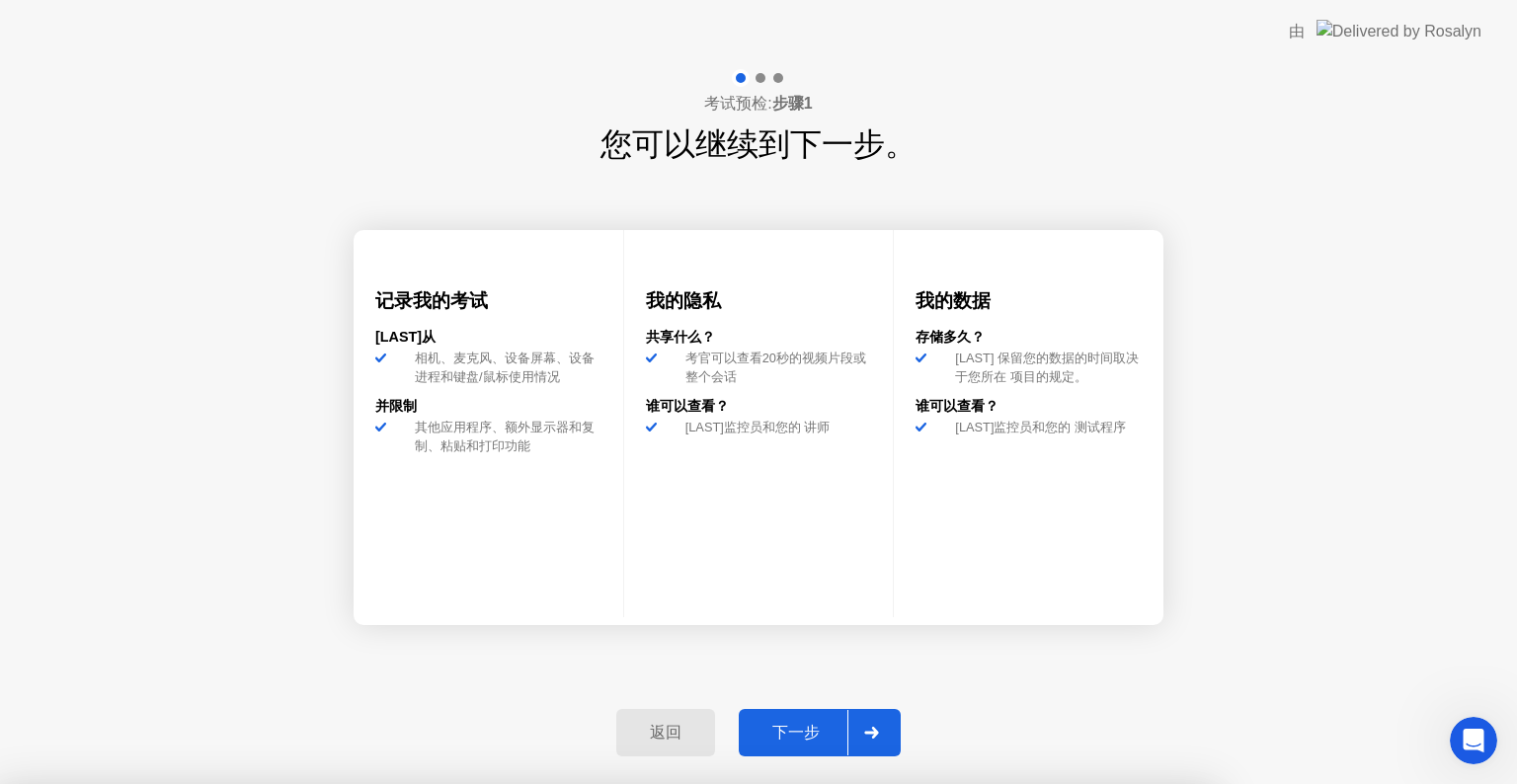 click at bounding box center [758, 784] 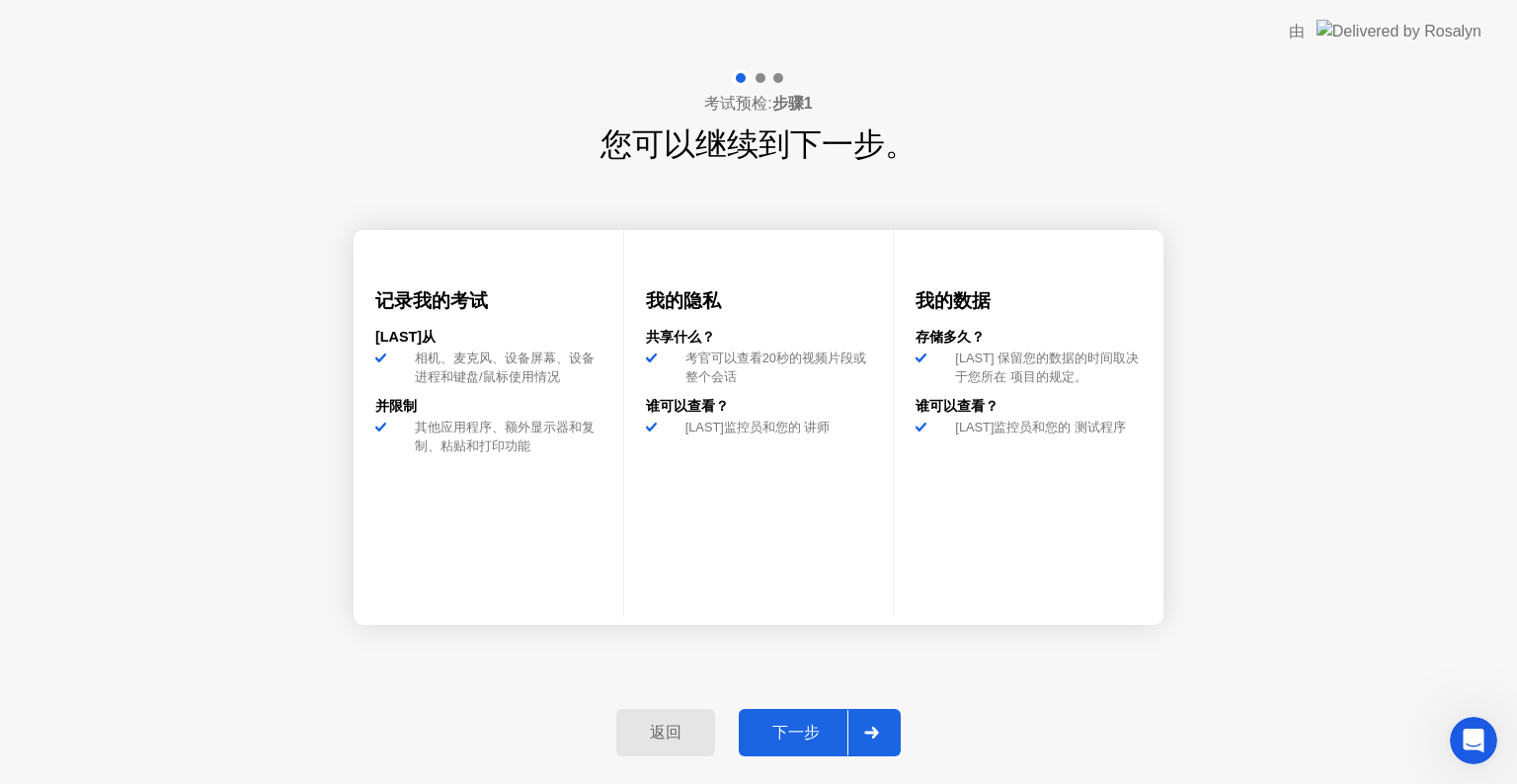 click on "返回" 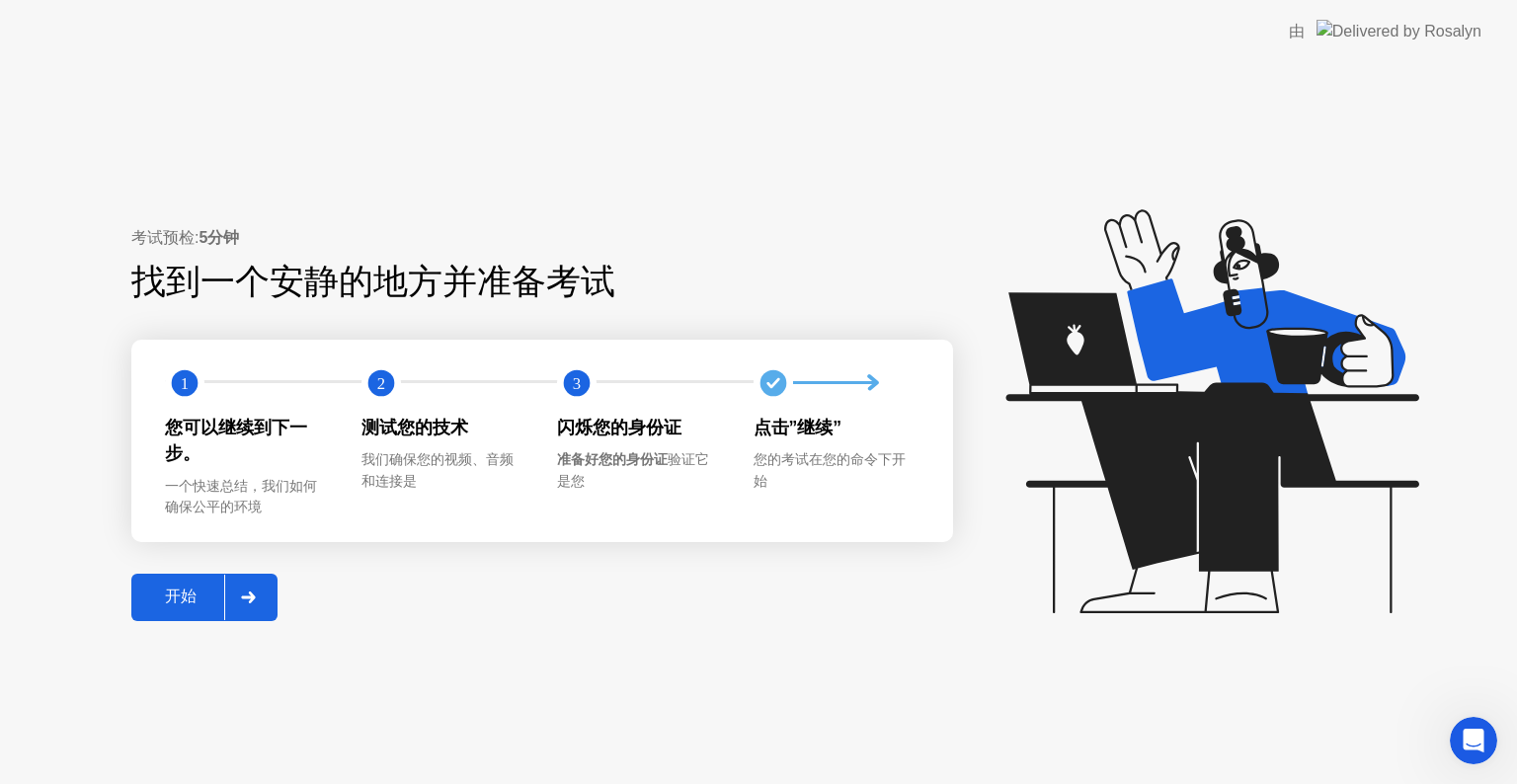 click on "开始" 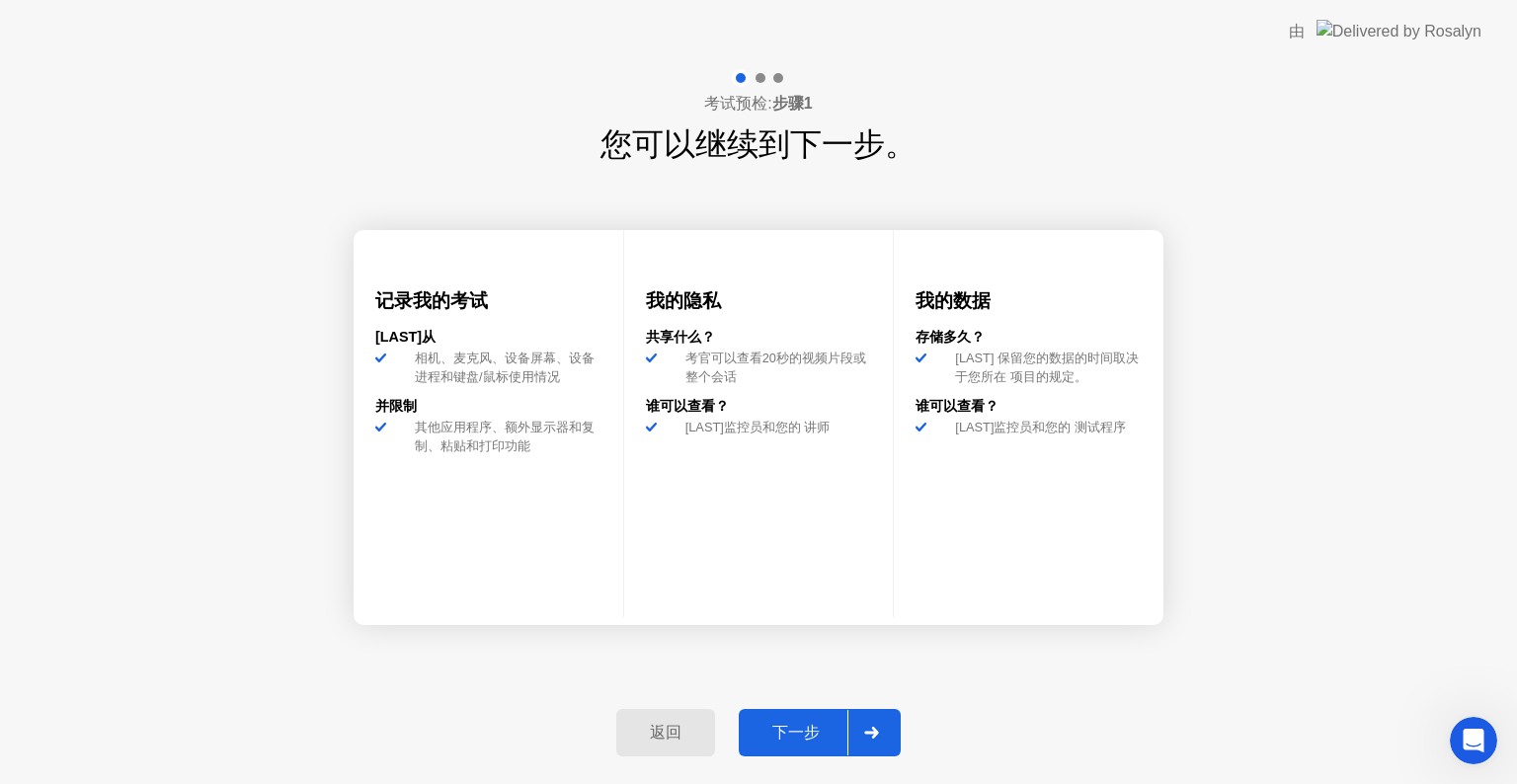 click on "返回" 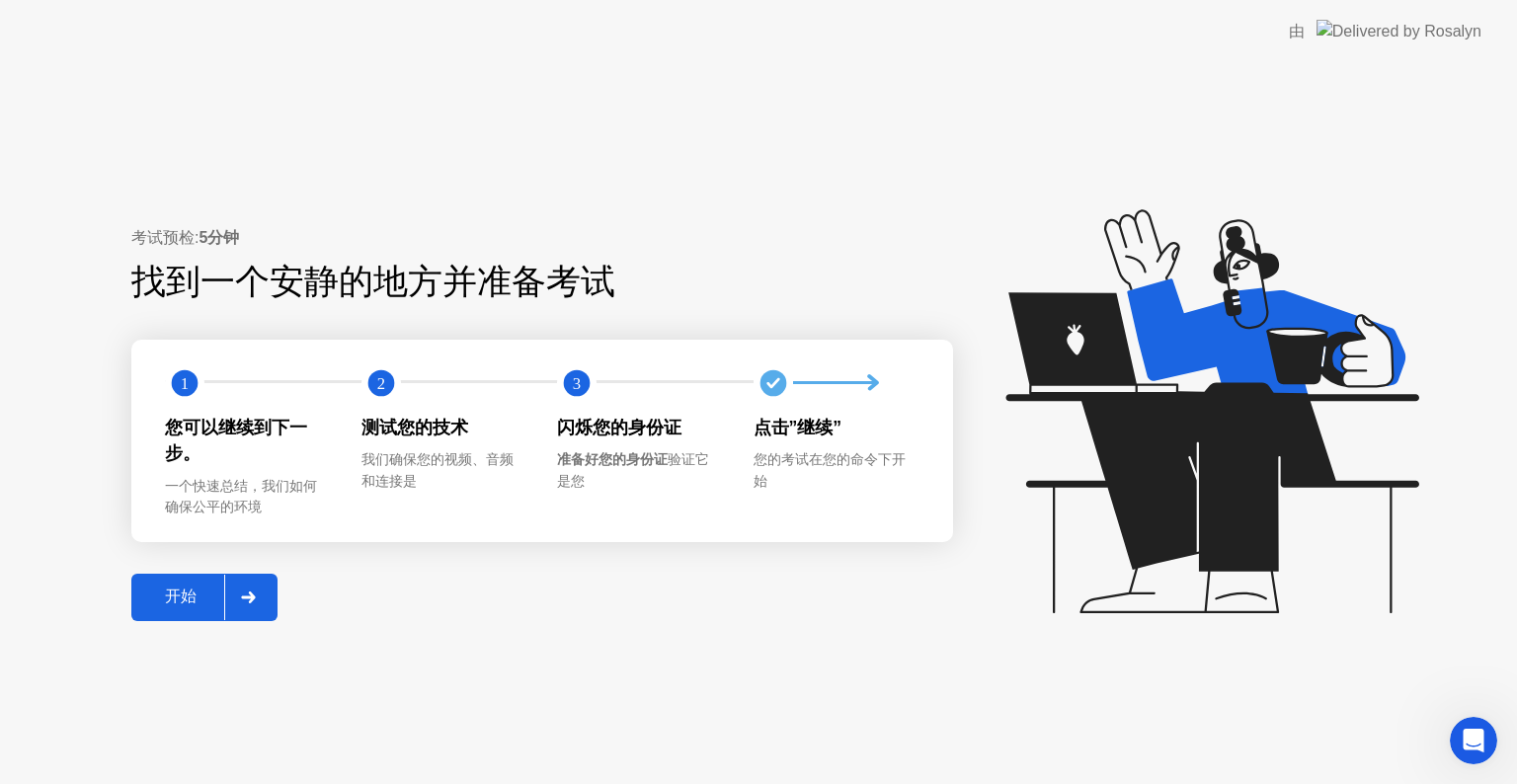 click on "考试预检:  5分钟 找到一个安静的地方并准备考试 1 2 3 您可以继续到下一步。 一个快速总结，我们如何确保公平的环境 测试您的技术 我们确保您的视频、音频和连接是 闪烁您的身份证 准备好您的身份证  验证它是您 点击”继续” 您的考试在您的命令下开始 开始" 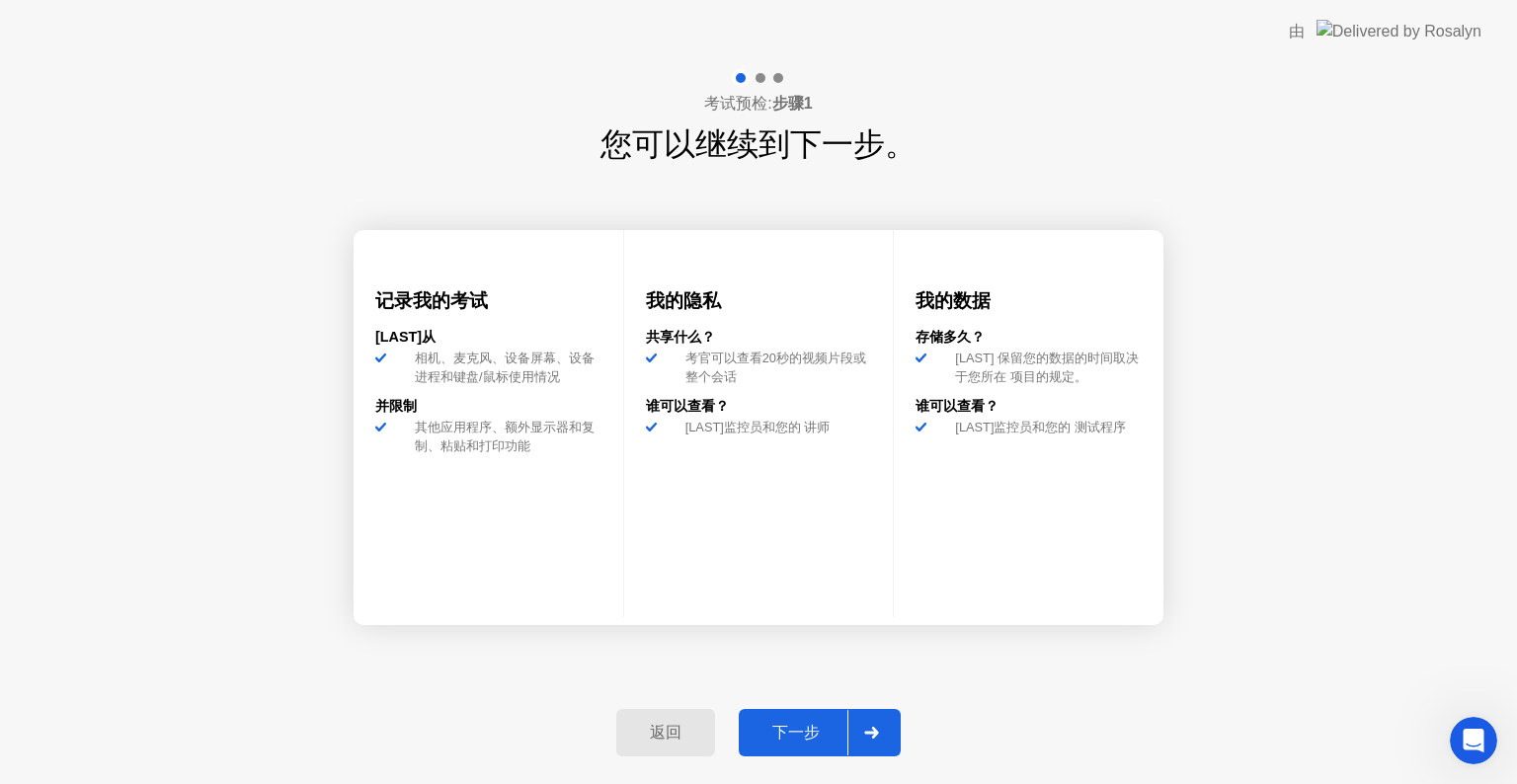 click on "返回" 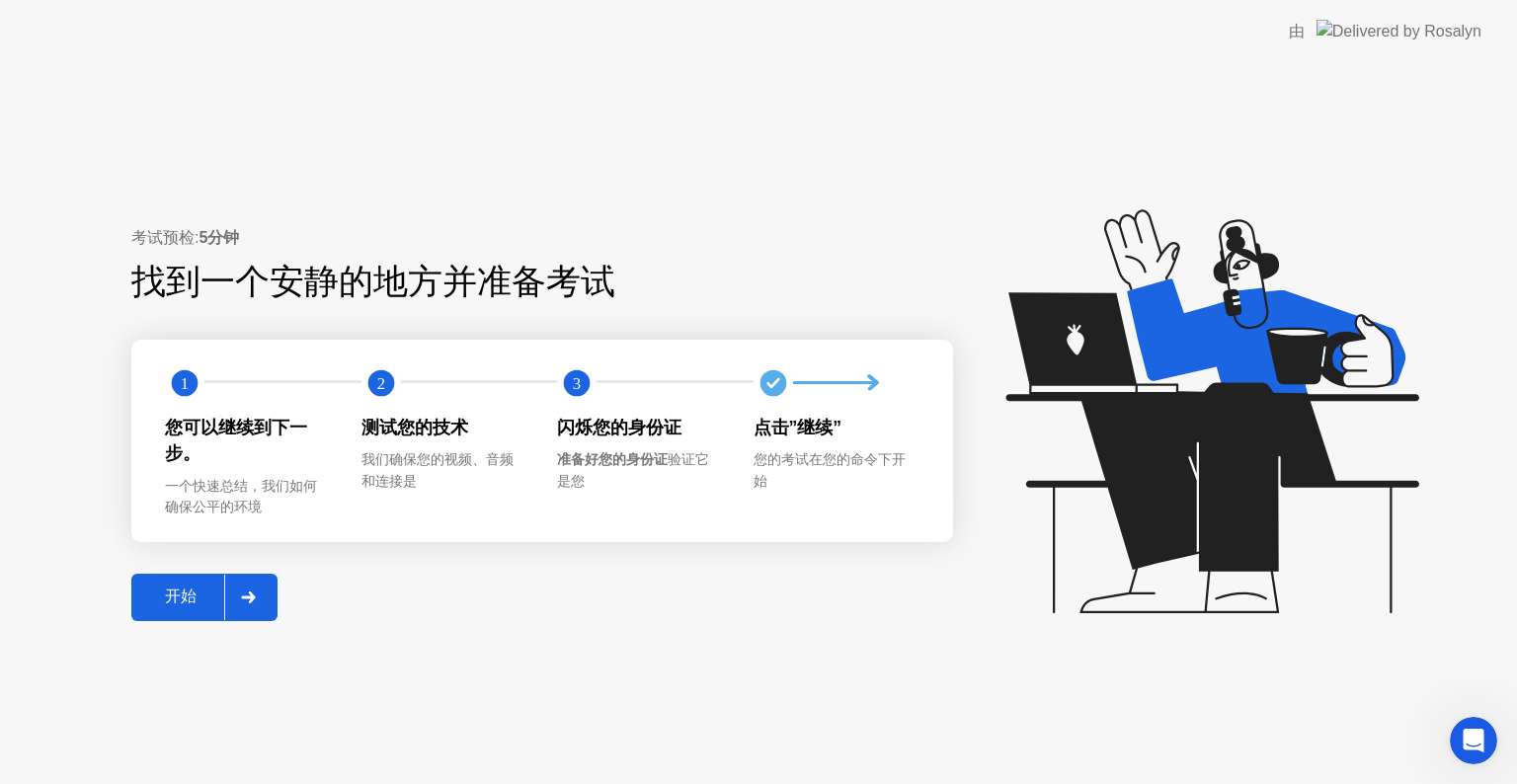 click 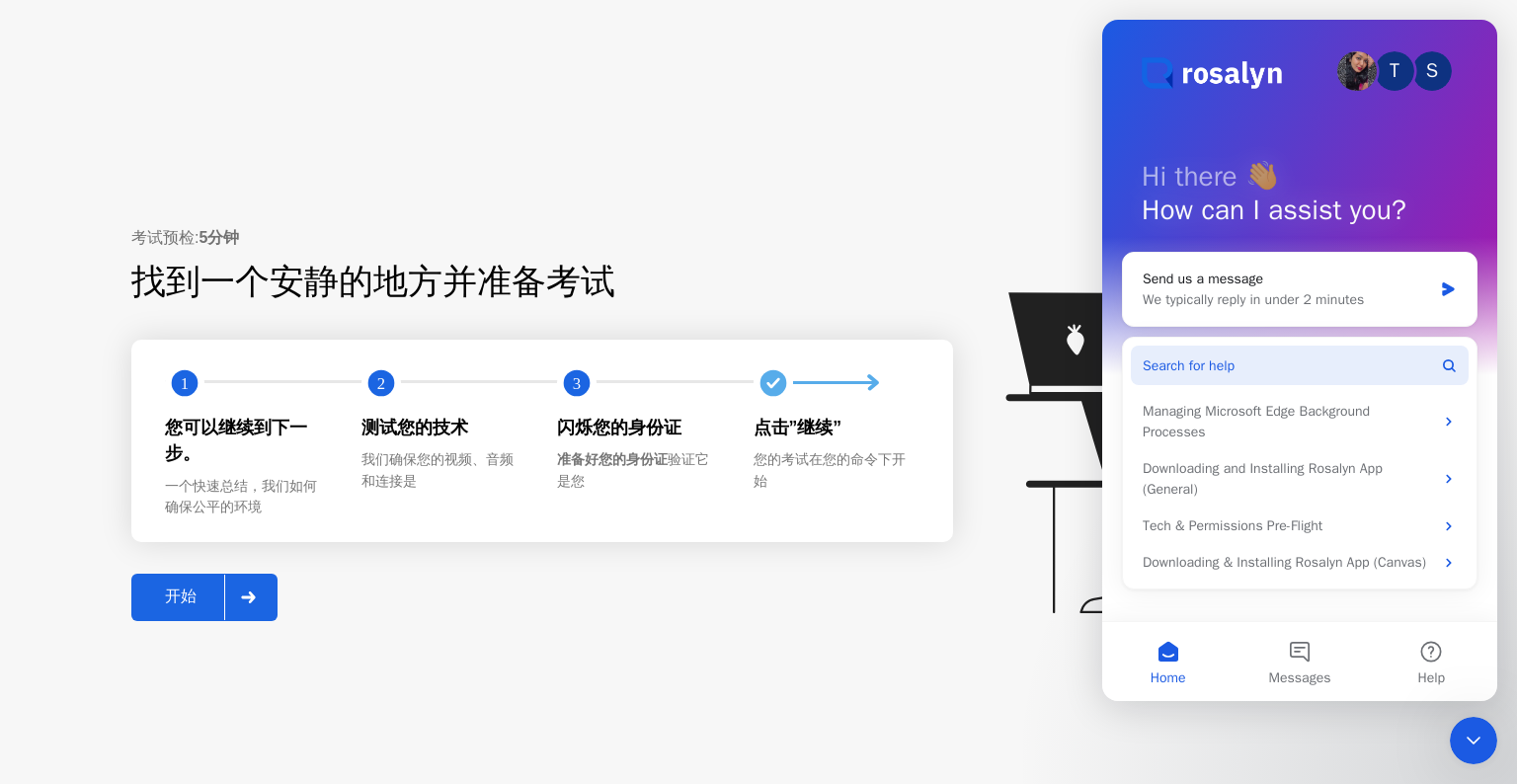 click on "Search for help" at bounding box center (1300, 365) 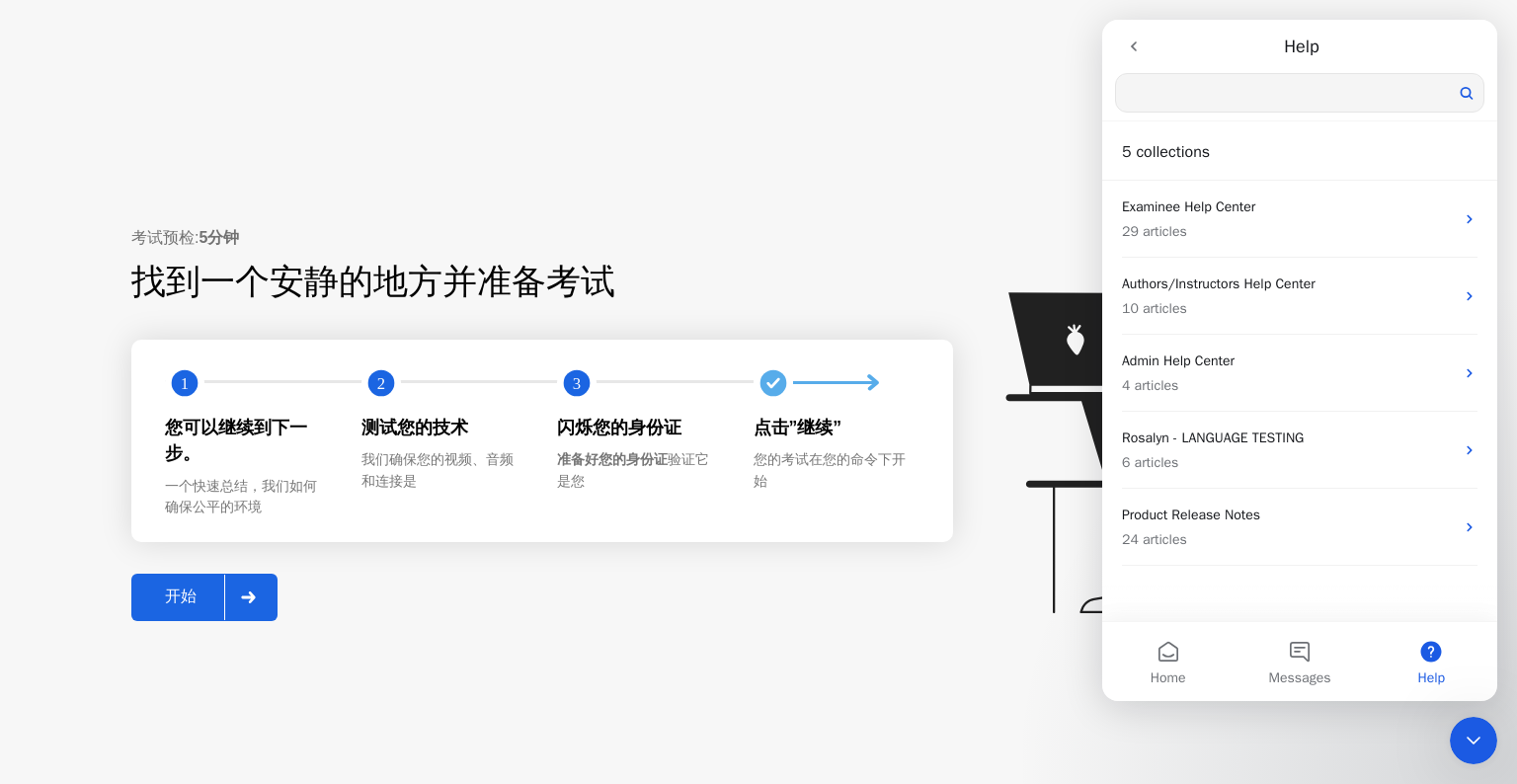 scroll, scrollTop: 0, scrollLeft: 0, axis: both 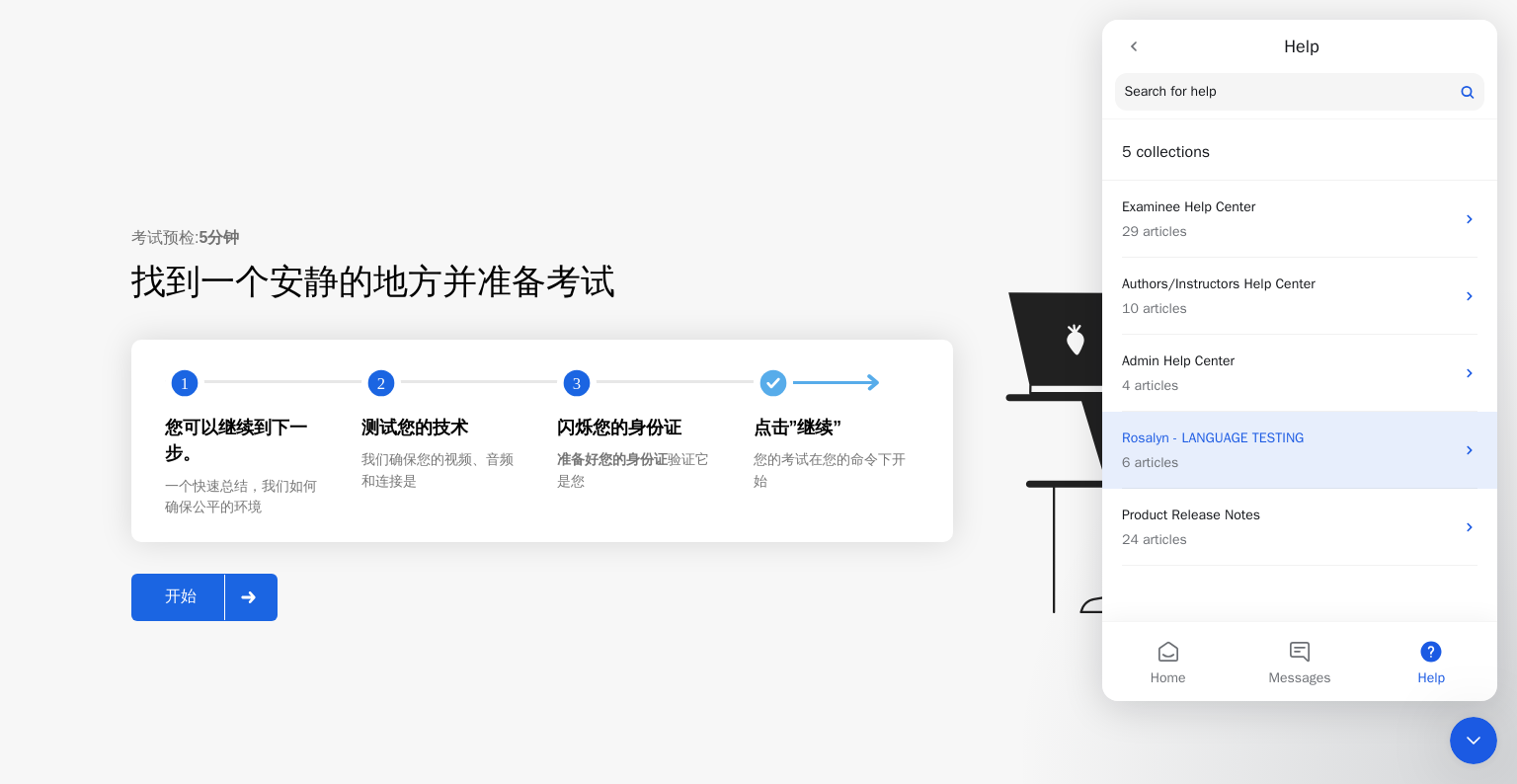 click on "Rosalyn - LANGUAGE TESTING" at bounding box center (1288, 437) 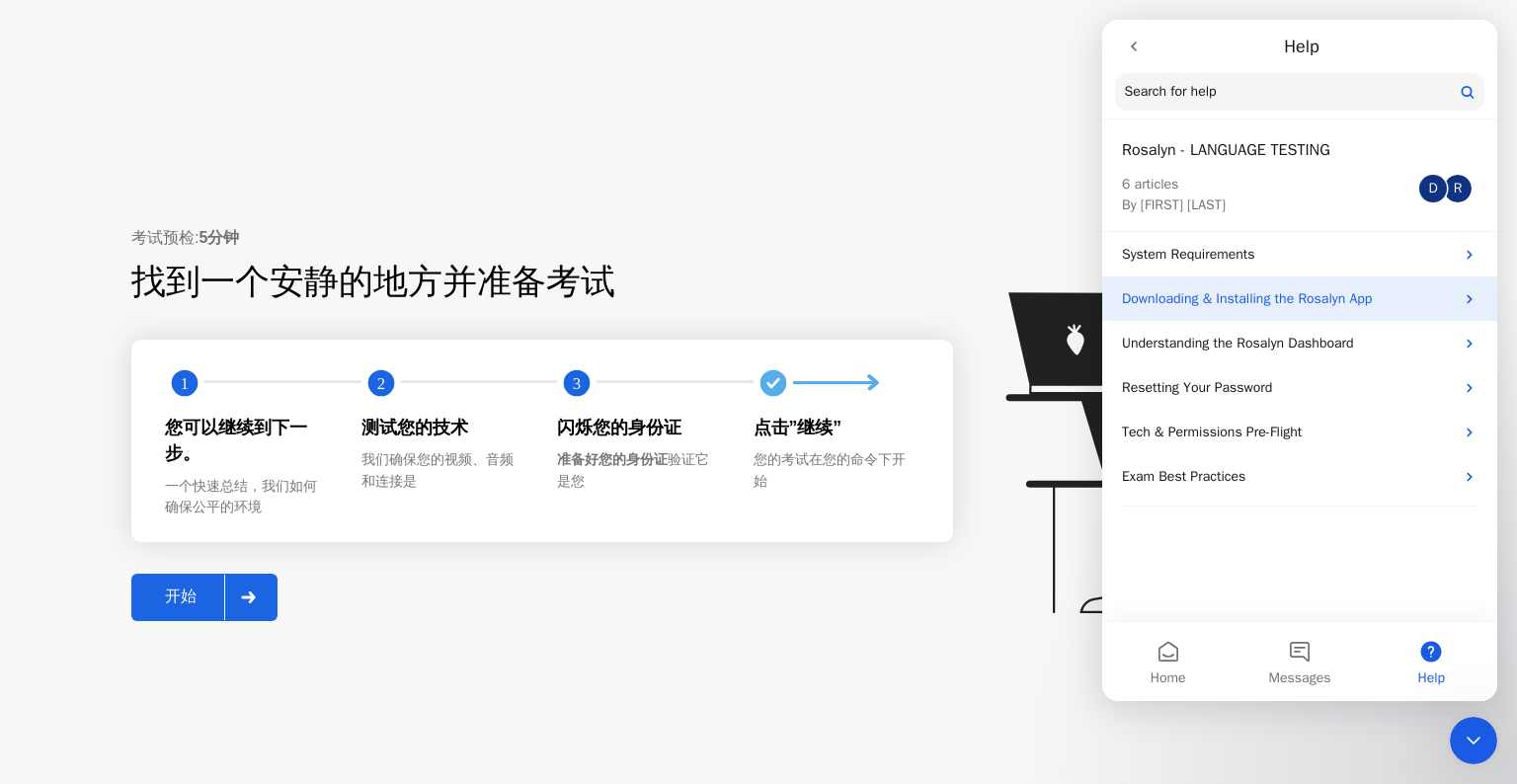 click on "Downloading & Installing the Rosalyn App" at bounding box center [1300, 298] 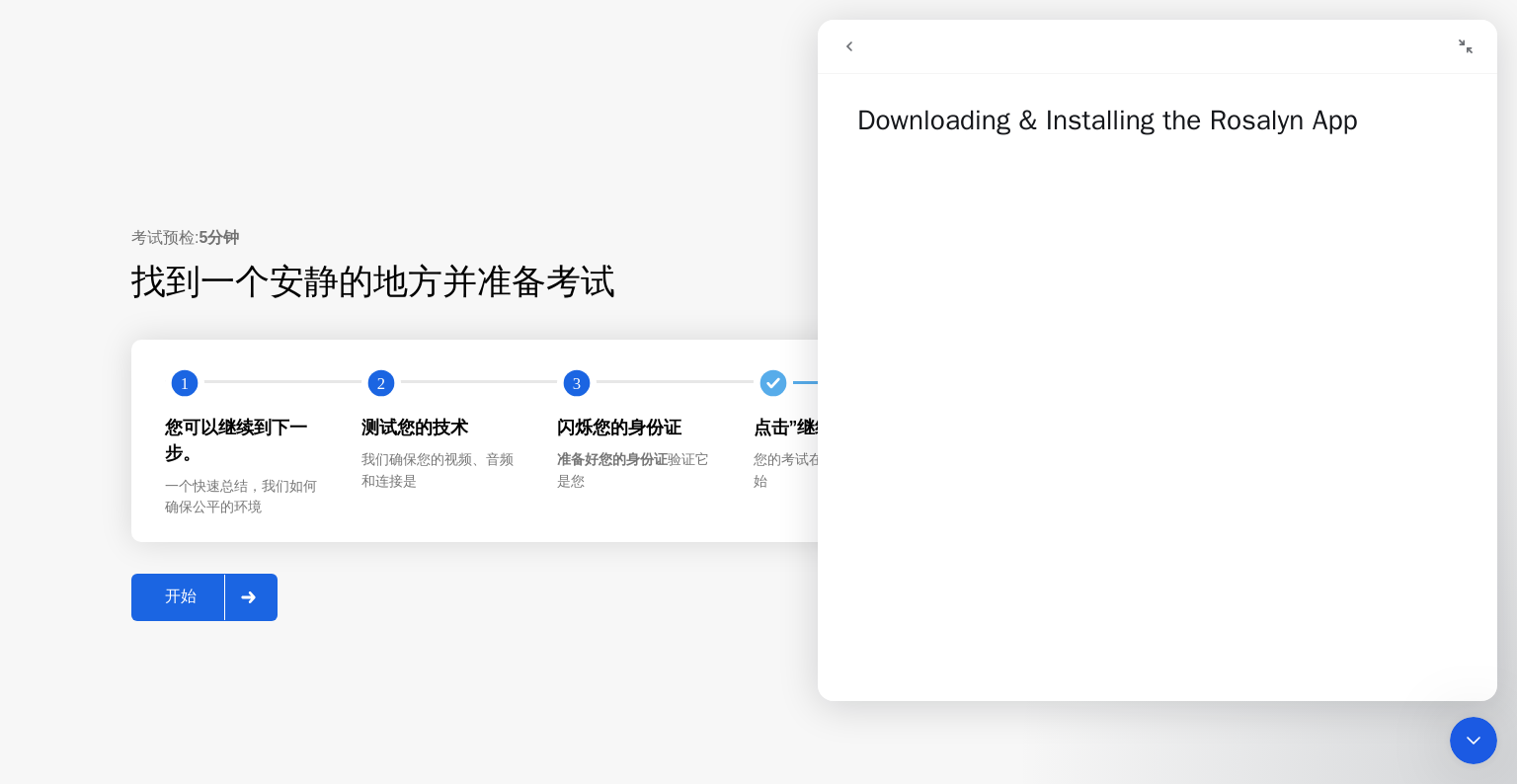 click 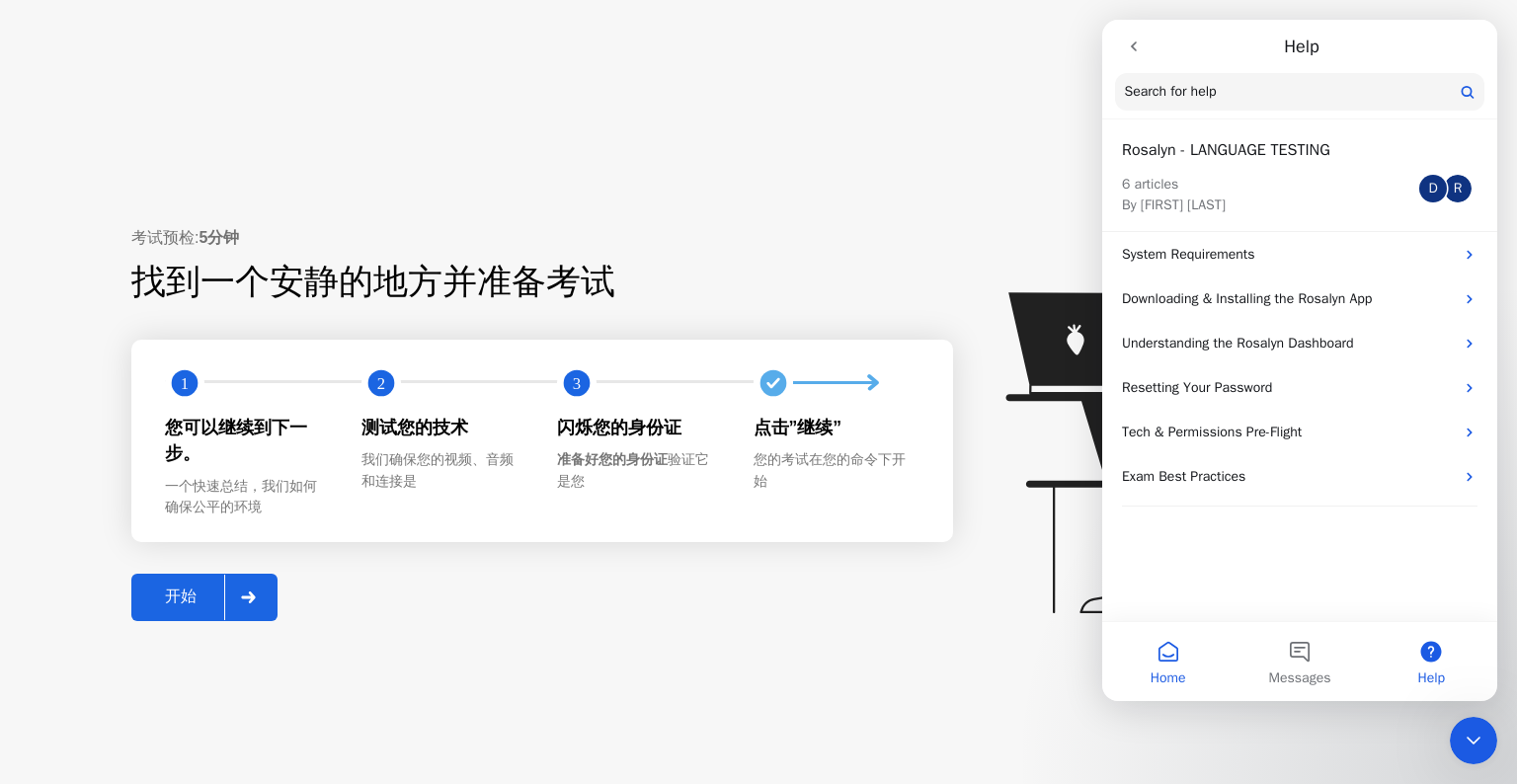 click on "Home" at bounding box center (1167, 662) 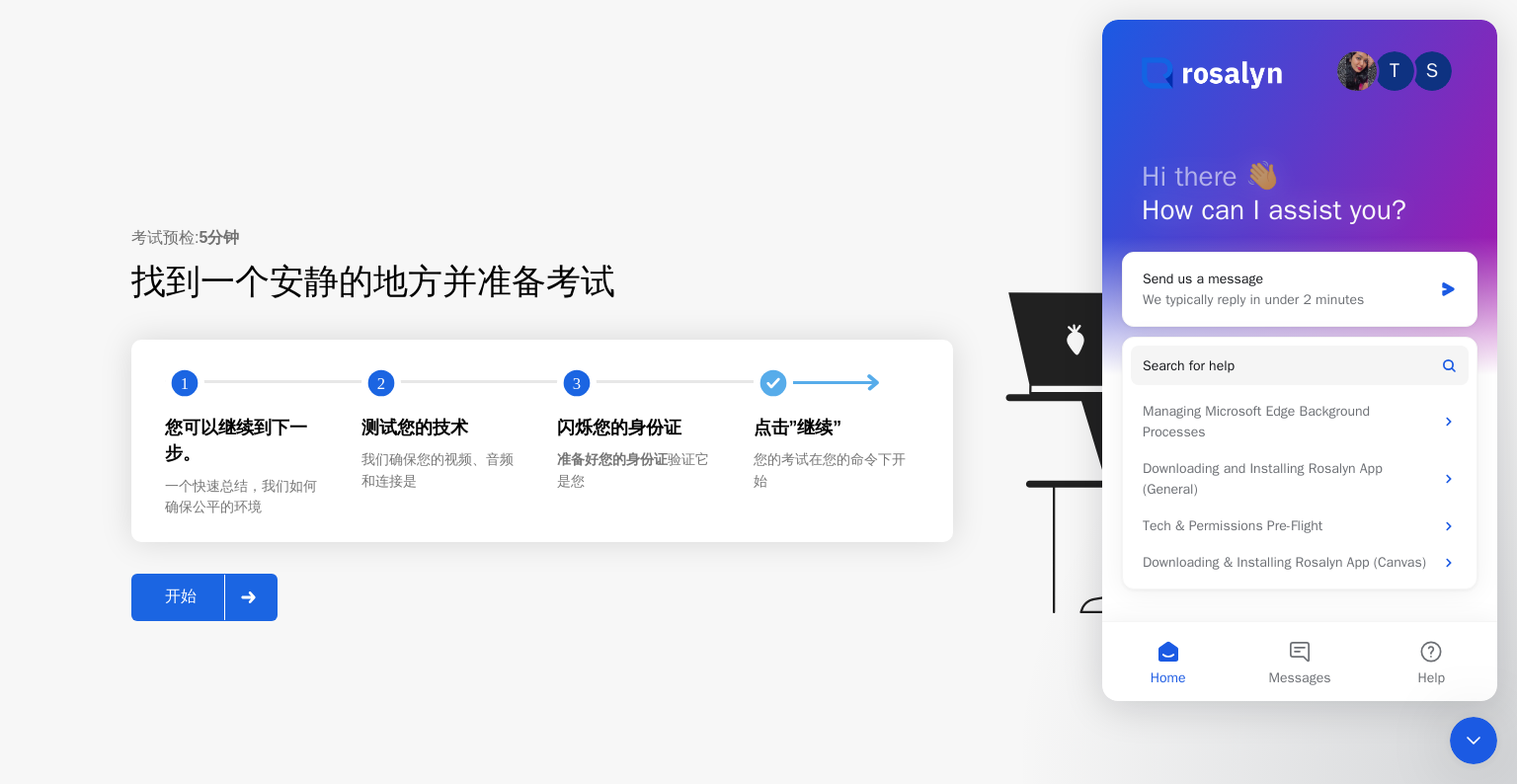 click on "考试预检:  5分钟 找到一个安静的地方并准备考试 1 2 3 您可以继续到下一步。 一个快速总结，我们如何确保公平的环境 测试您的技术 我们确保您的视频、音频和连接是 闪烁您的身份证 准备好您的身份证  验证它是您 点击”继续” 您的考试在您的命令下开始 开始" 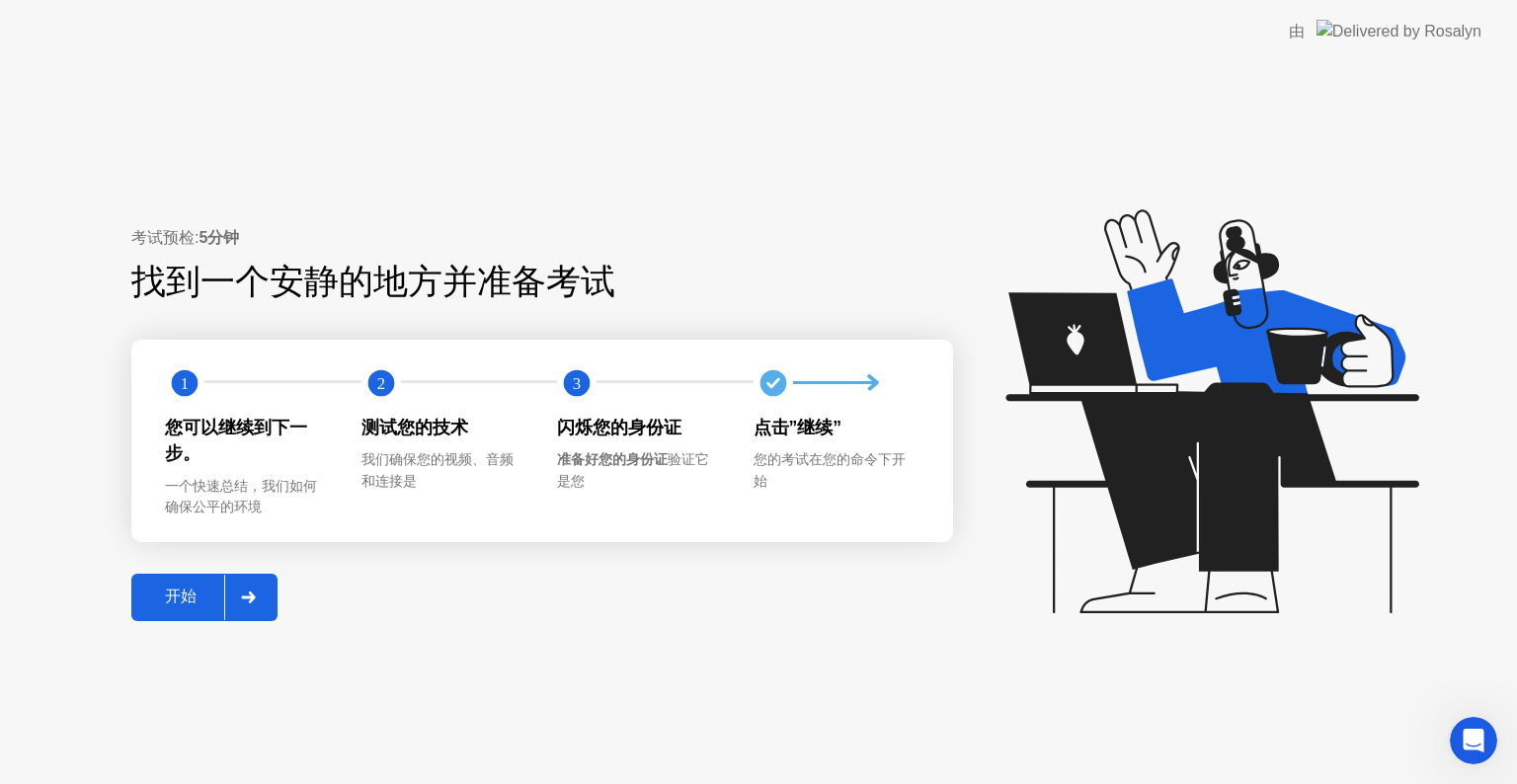 click on "由" 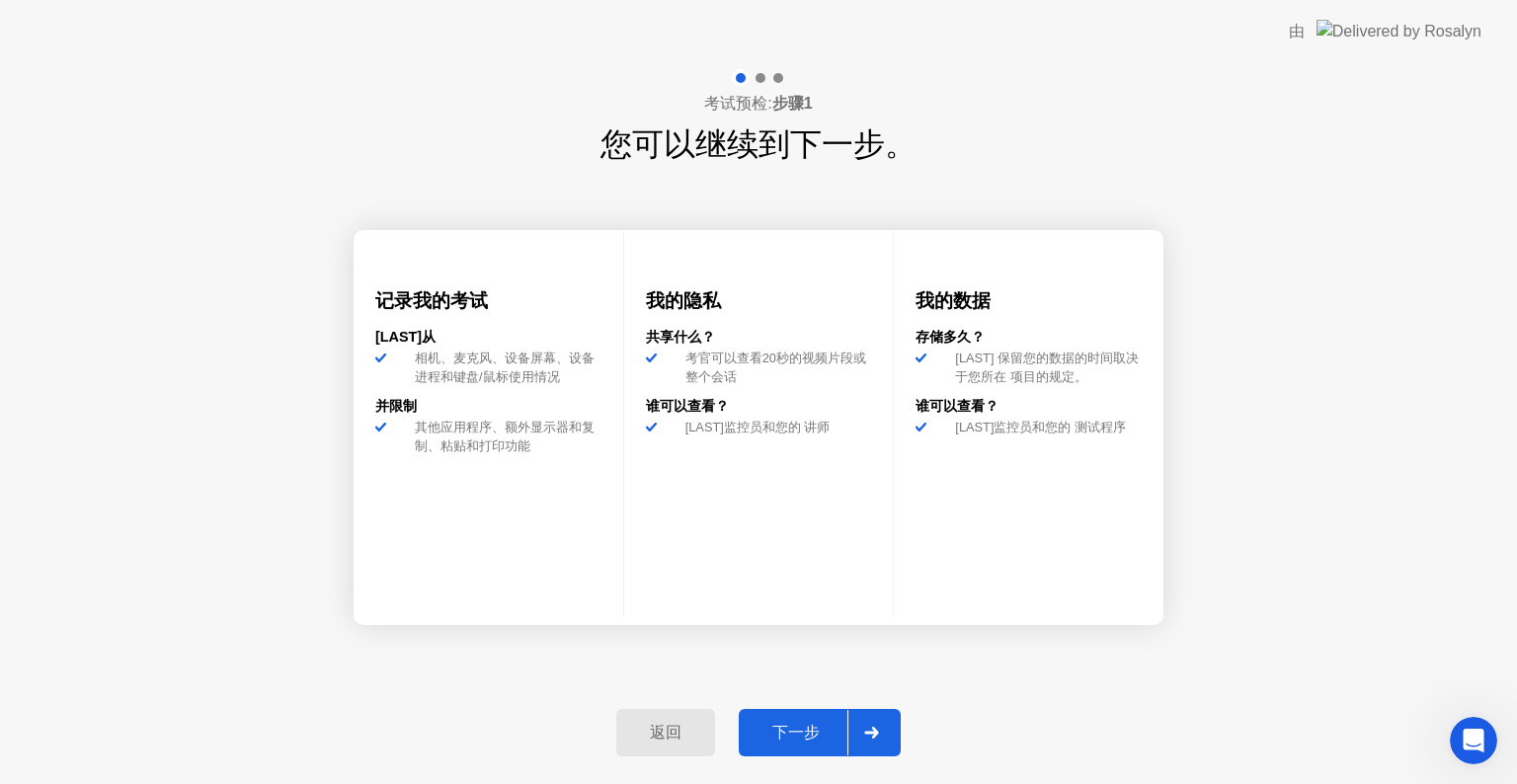 click 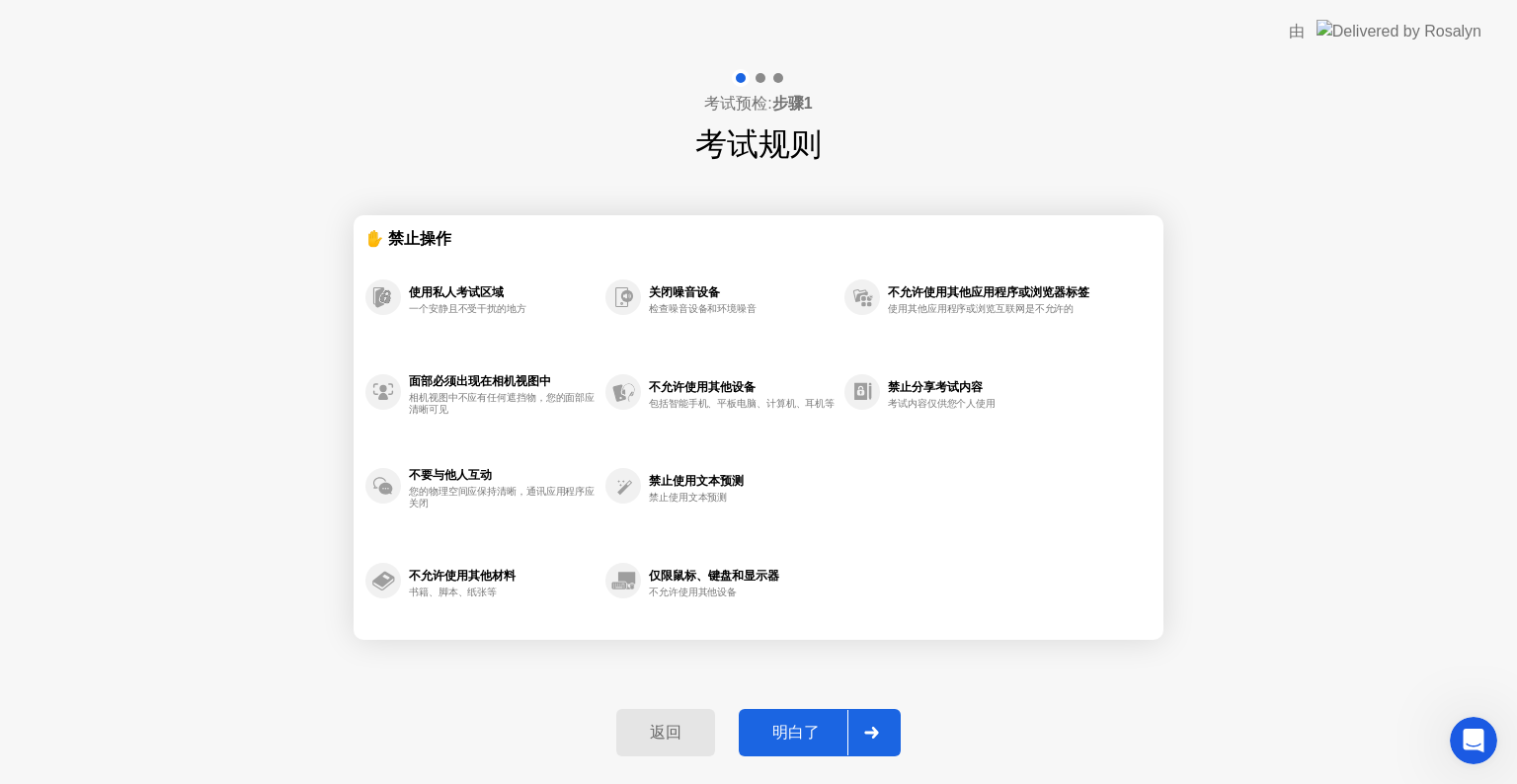 click 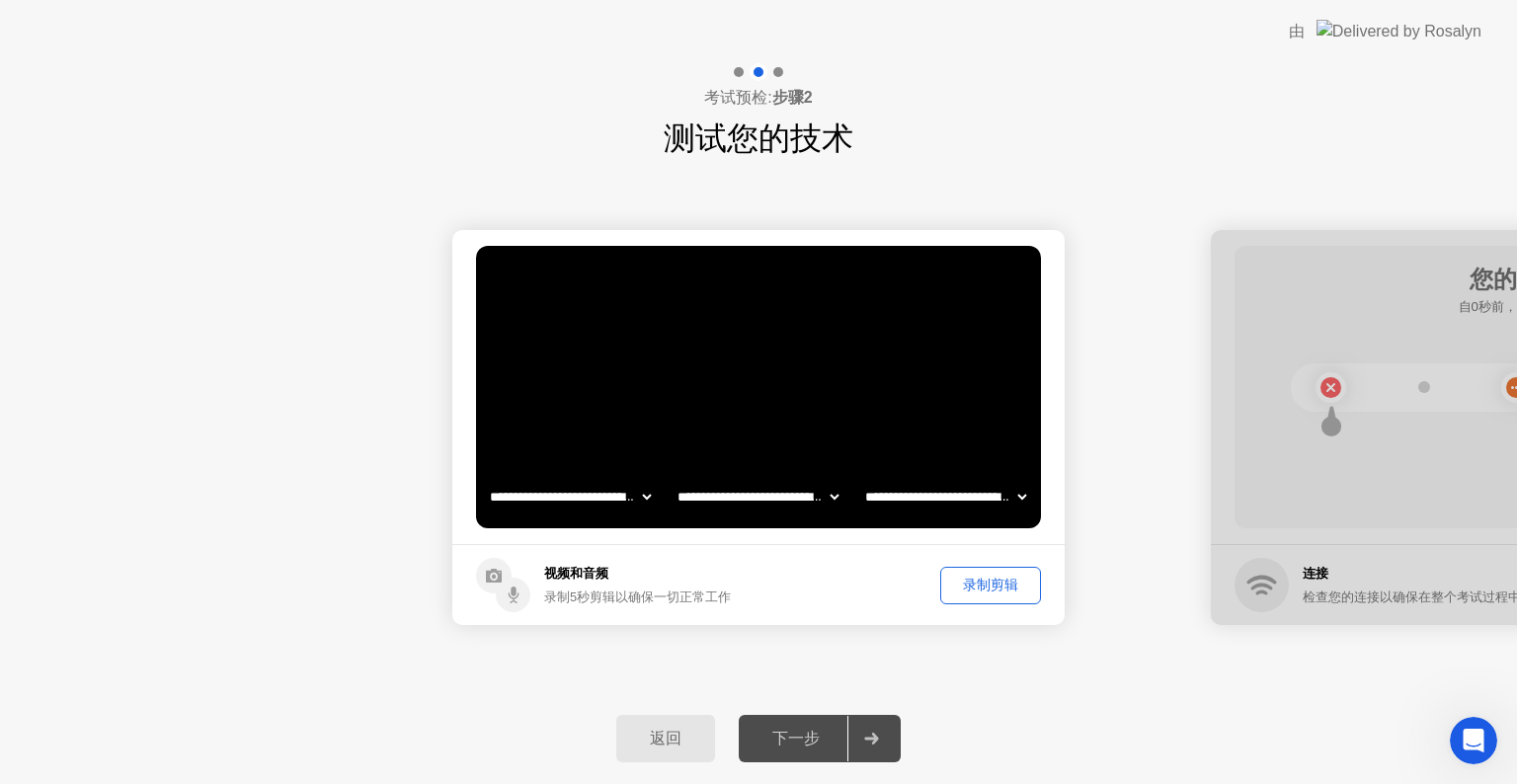 click on "返回 下一步" 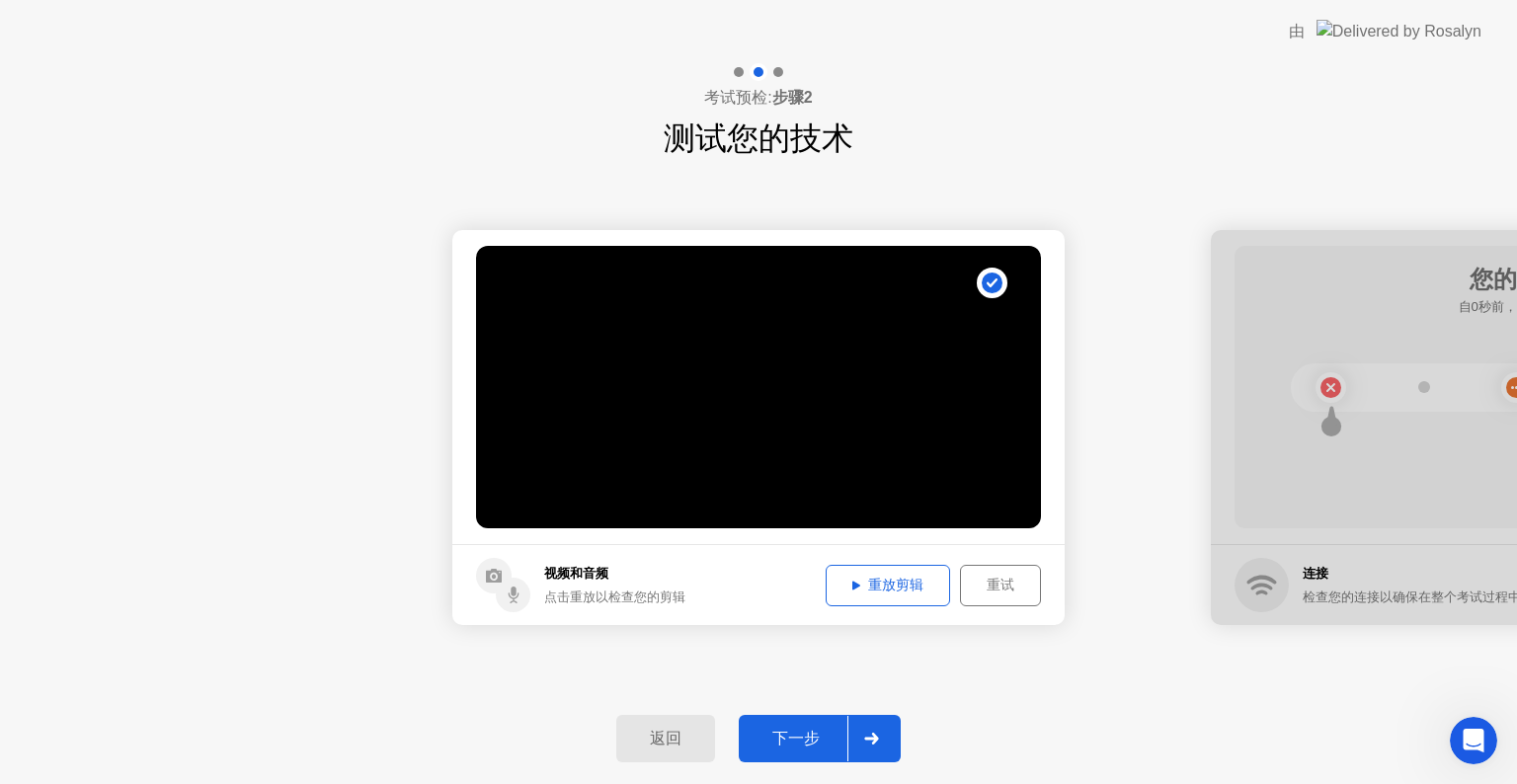 click on "重放剪辑" 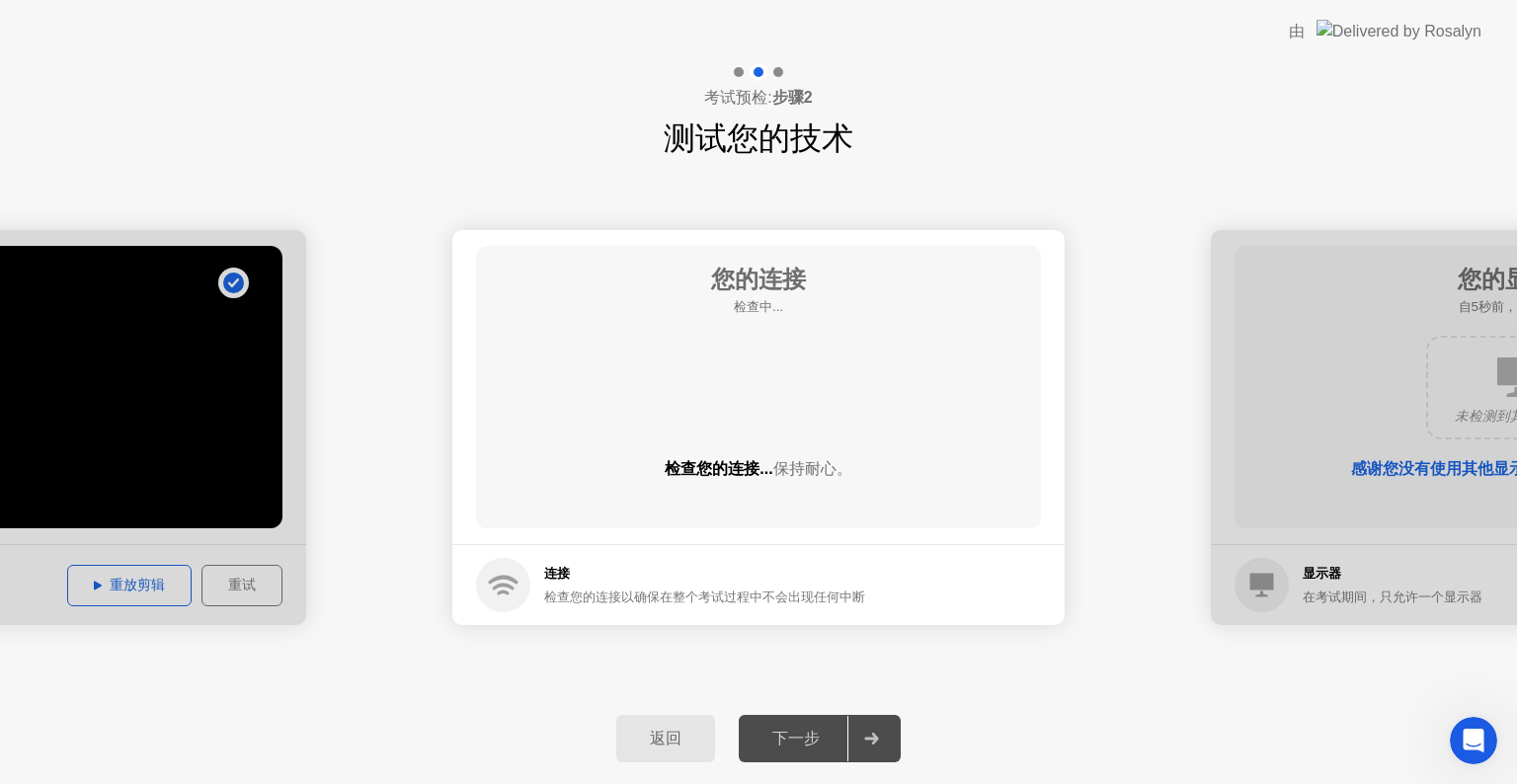 click on "返回" 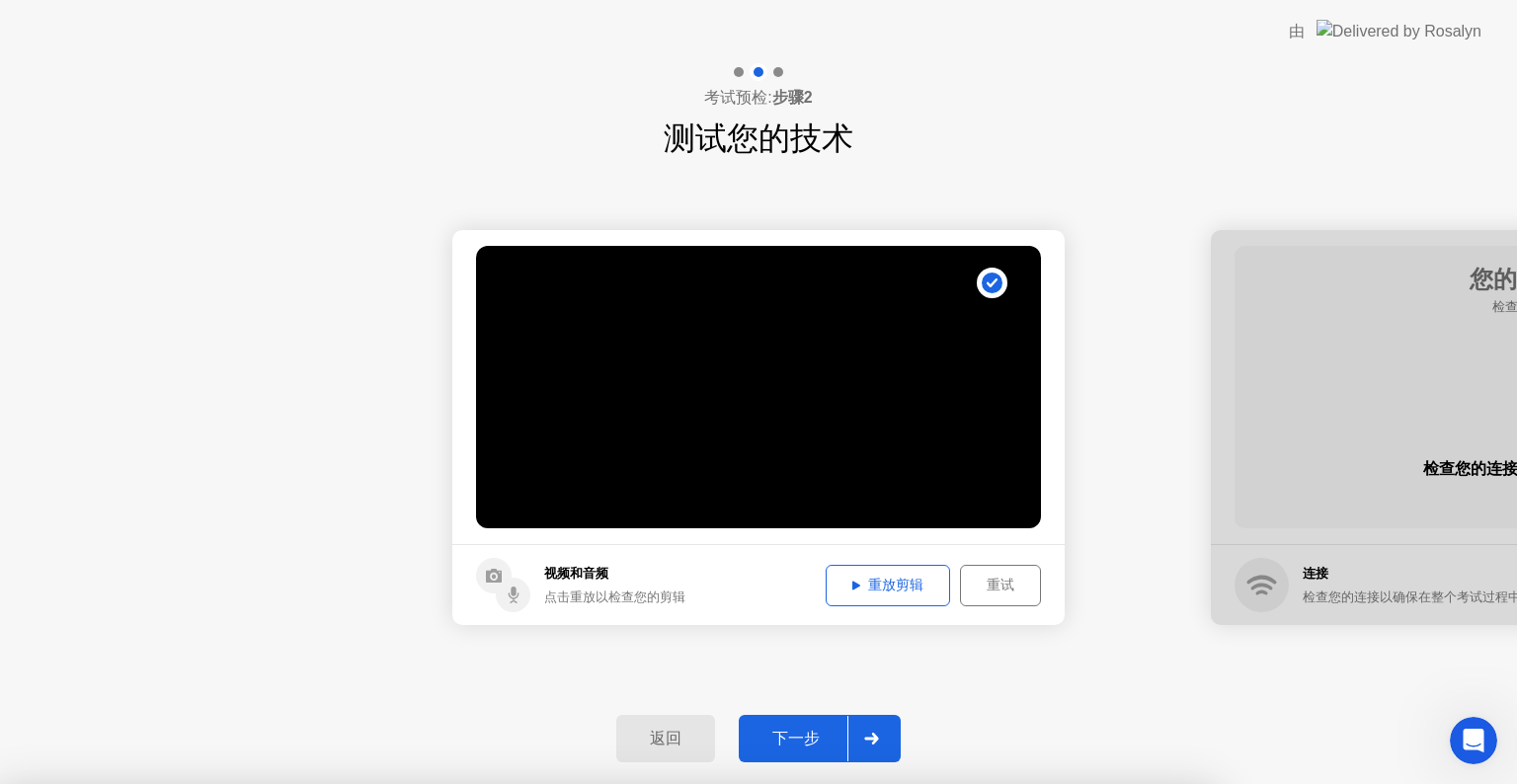 click on "是" at bounding box center [559, 895] 